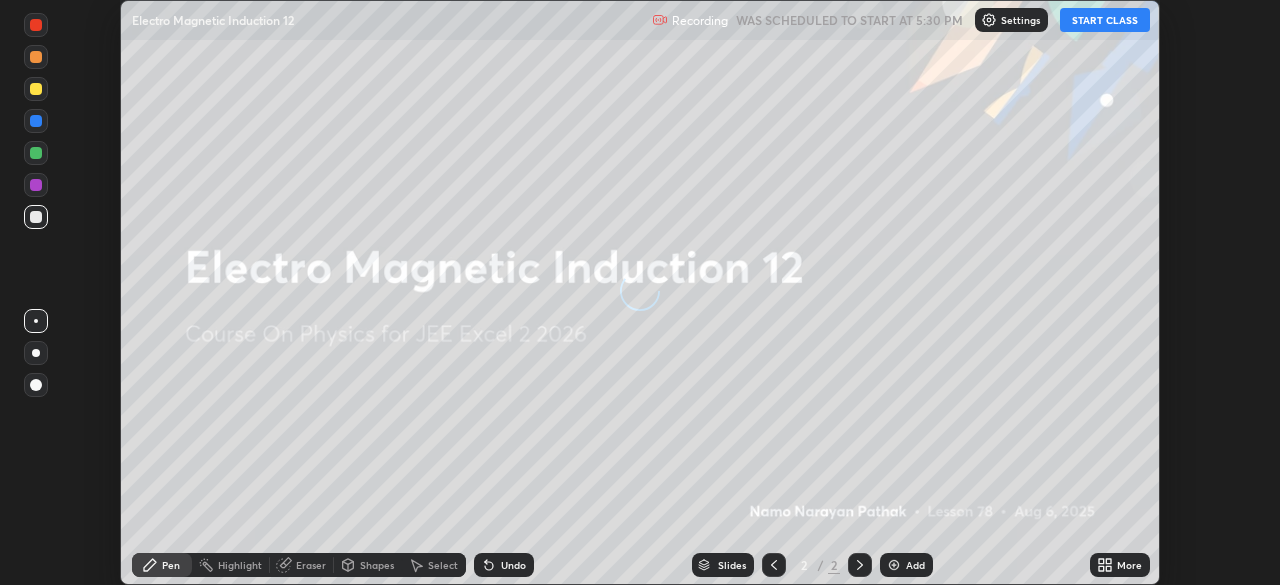 scroll, scrollTop: 0, scrollLeft: 0, axis: both 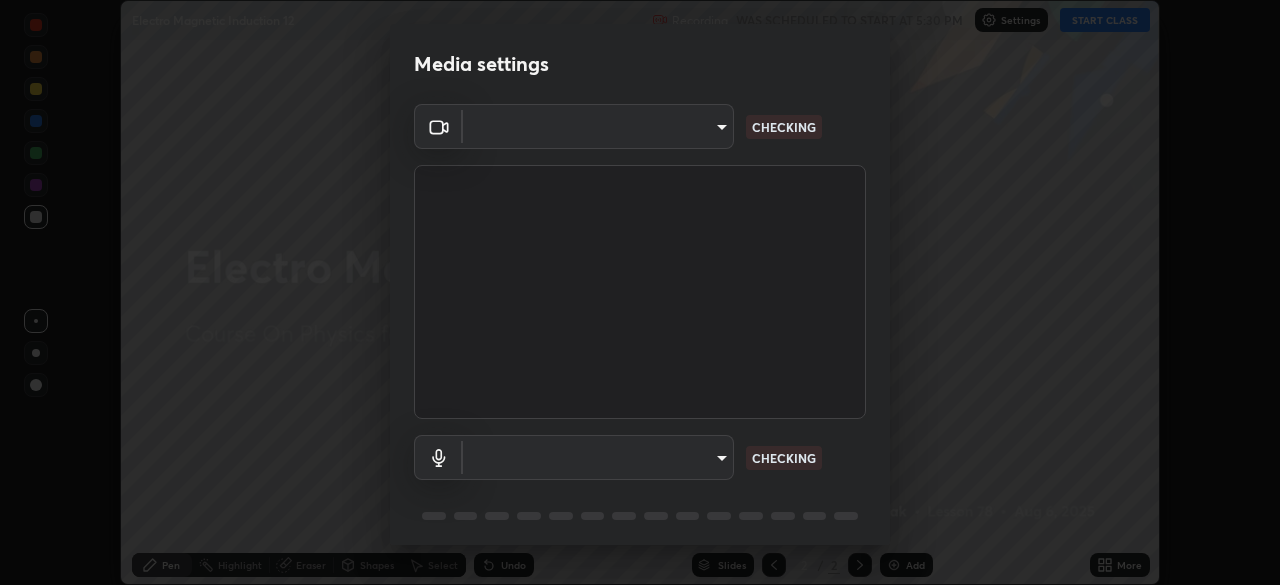 type on "7ffe746ce8ca42343a89eba51defe17308df5f7c8fbb39045481897f6e7d0854" 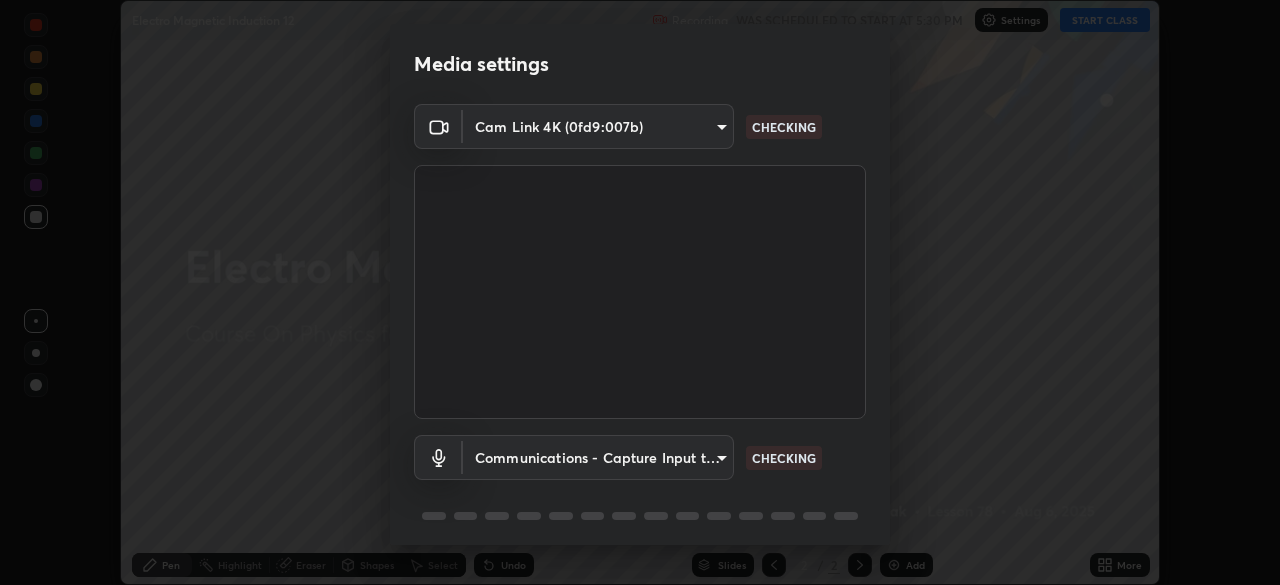 scroll, scrollTop: 71, scrollLeft: 0, axis: vertical 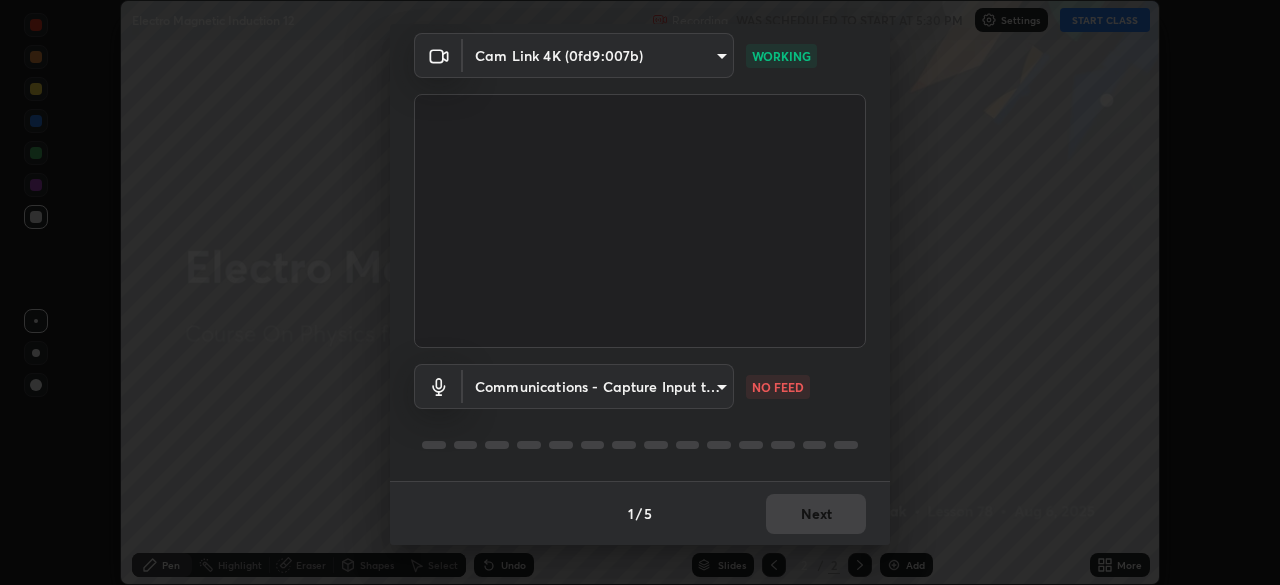 click on "Erase all Electro Magnetic Induction 12 Recording WAS SCHEDULED TO START AT  5:30 PM Settings START CLASS Setting up your live class Electro Magnetic Induction 12 • L78 of Course On Physics for JEE Excel 2 2026 [FIRST] [LAST] Pen Highlight Eraser Shapes Select Undo Slides 2 / 2 Add More No doubts shared Encourage your learners to ask a doubt for better clarity Report an issue Reason for reporting Buffering Chat not working Audio - Video sync issue Educator video quality low ​ Attach an image Report Media settings Cam Link 4K (0fd9:007b) 7ffe746ce8ca42343a89eba51defe17308df5f7c8fbb39045481897f6e7d0854 WORKING Communications - Capture Input terminal (Digital Array MIC) communications NO FEED 1 / 5 Next" at bounding box center (640, 292) 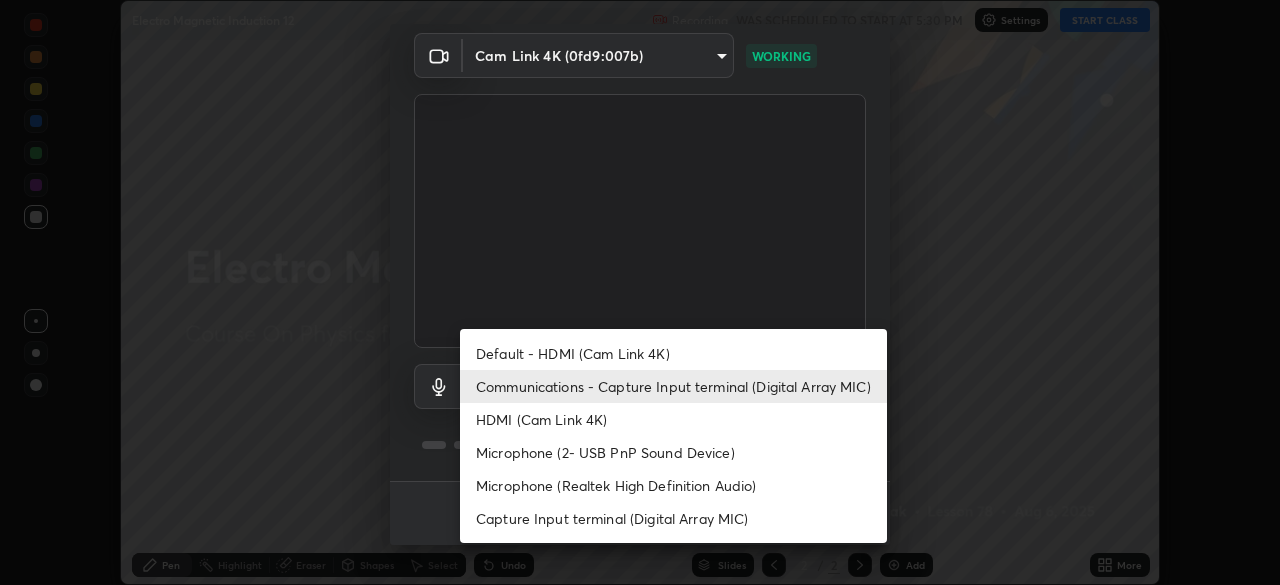 click on "Default - HDMI (Cam Link 4K)" at bounding box center [673, 353] 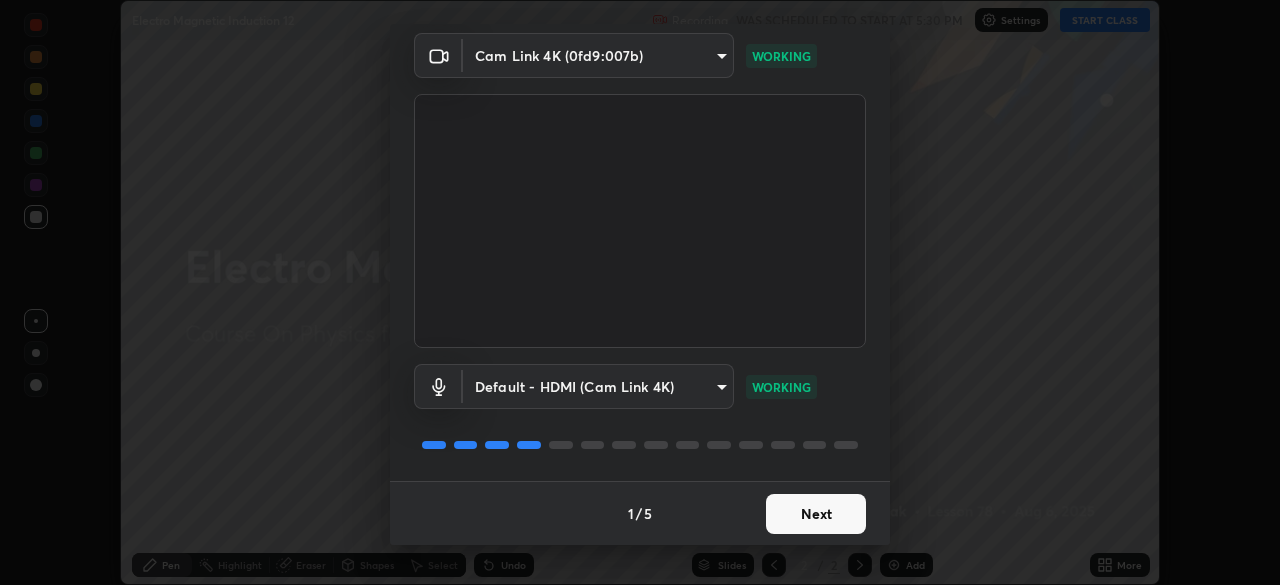 click on "Next" at bounding box center (816, 514) 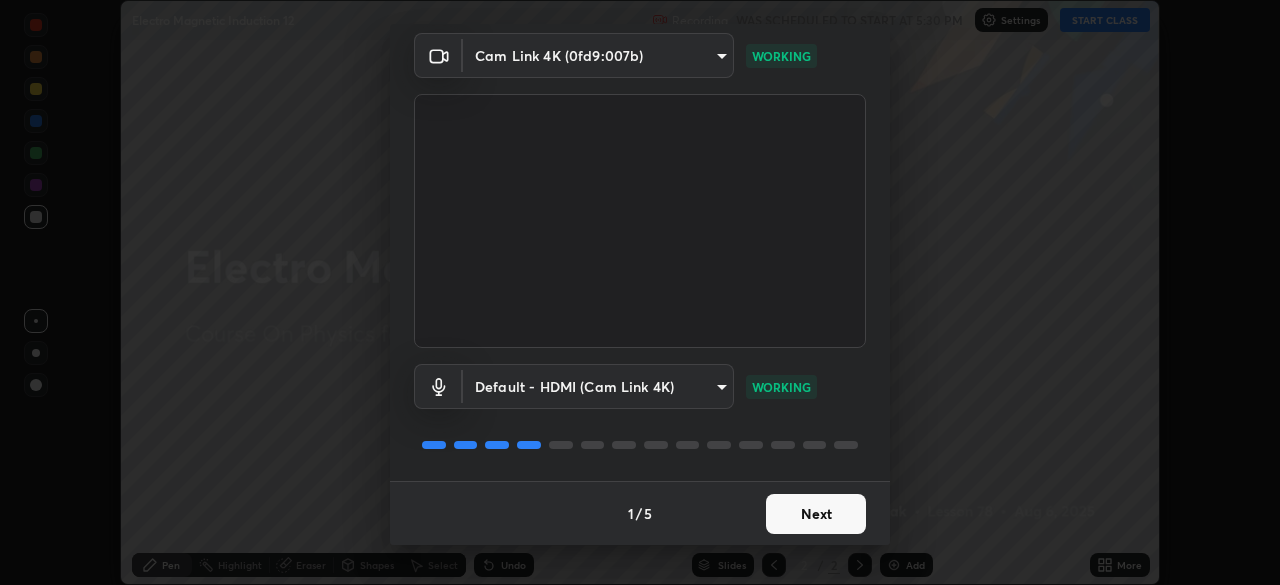 scroll, scrollTop: 0, scrollLeft: 0, axis: both 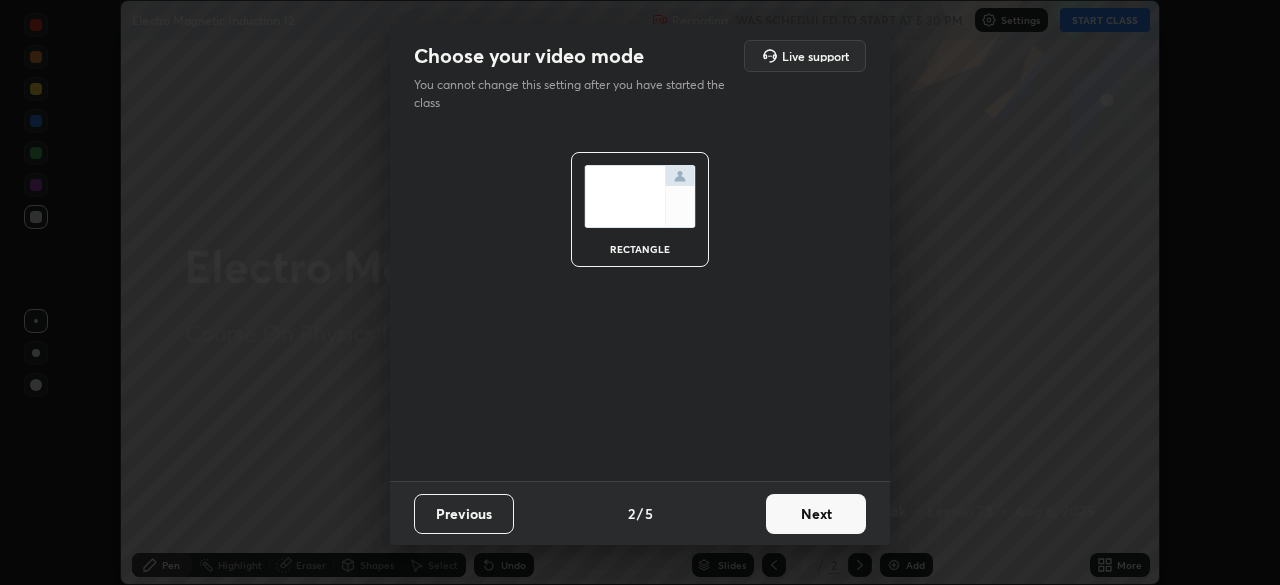 click on "Next" at bounding box center (816, 514) 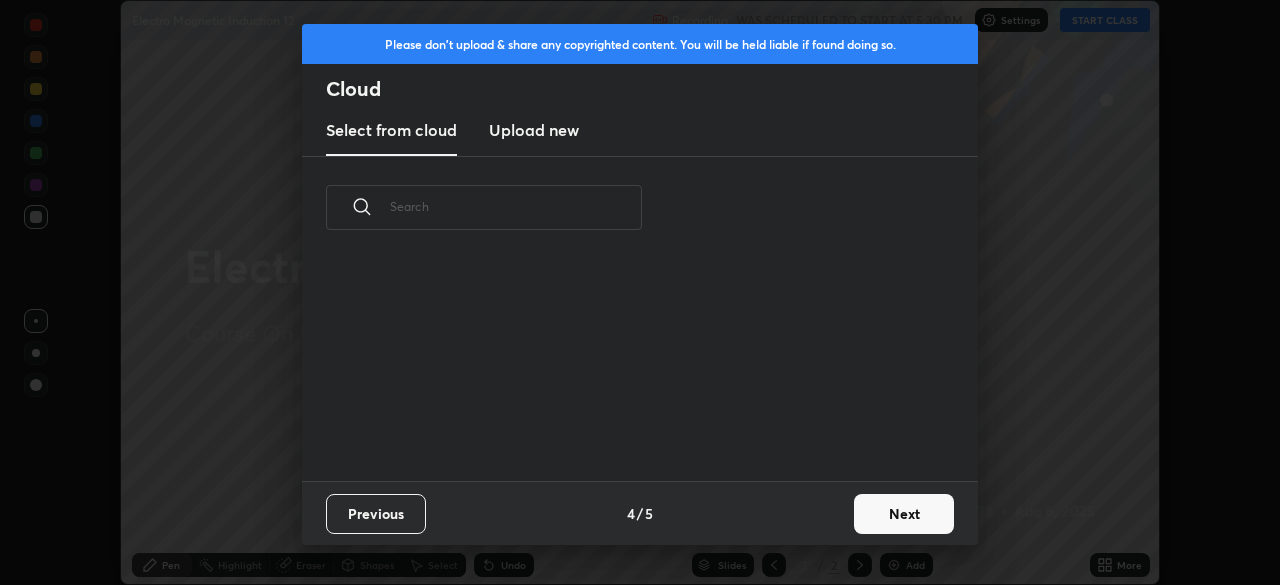click on "Next" at bounding box center (904, 514) 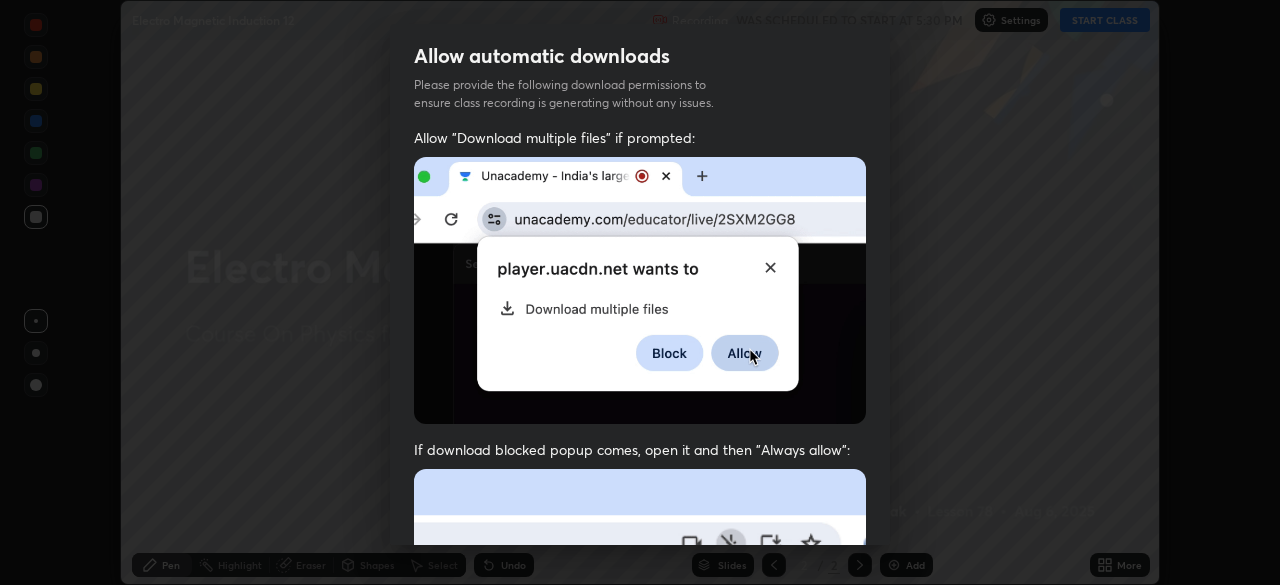 click at bounding box center [640, 687] 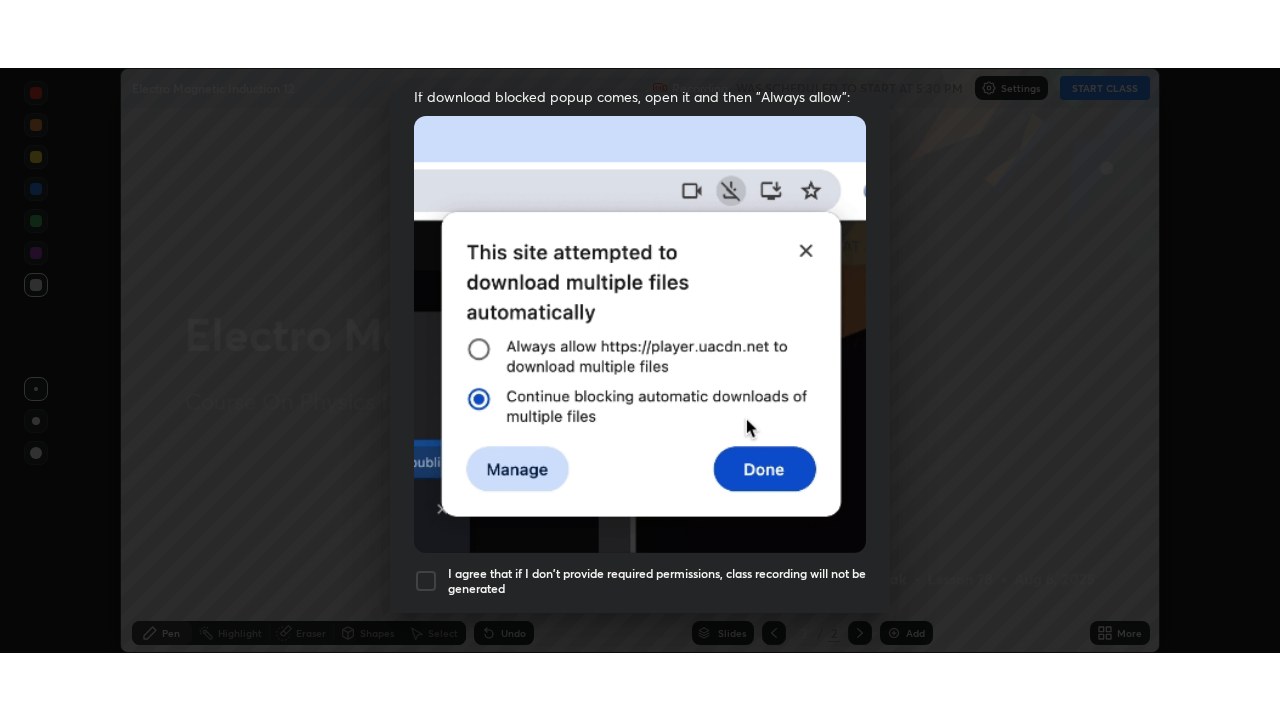 scroll, scrollTop: 479, scrollLeft: 0, axis: vertical 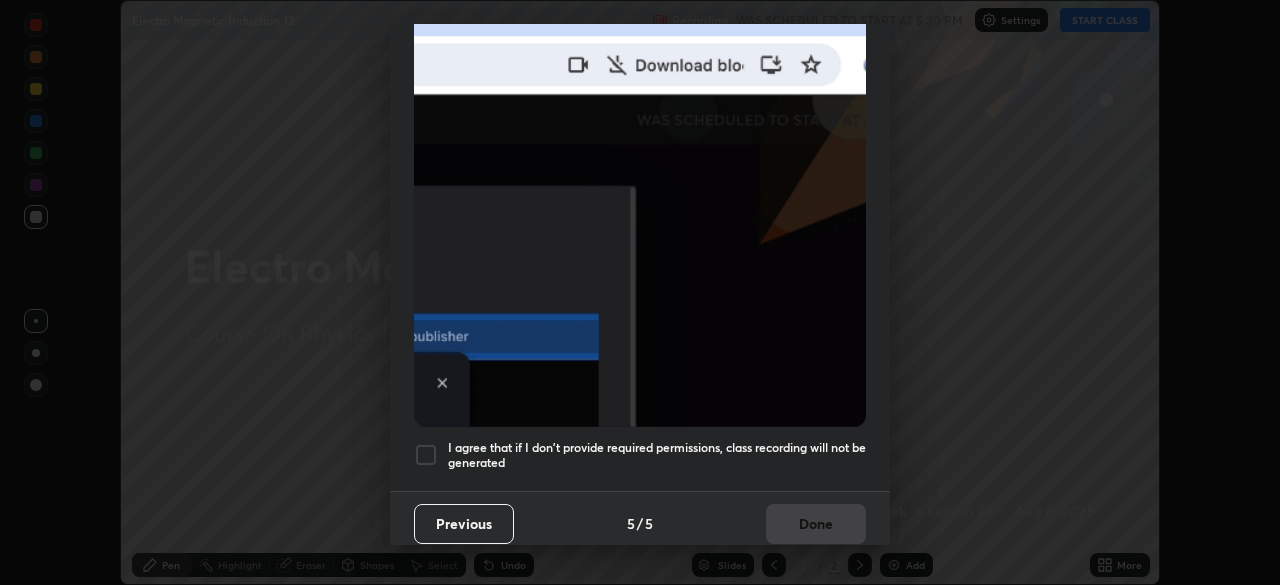 click at bounding box center (426, 455) 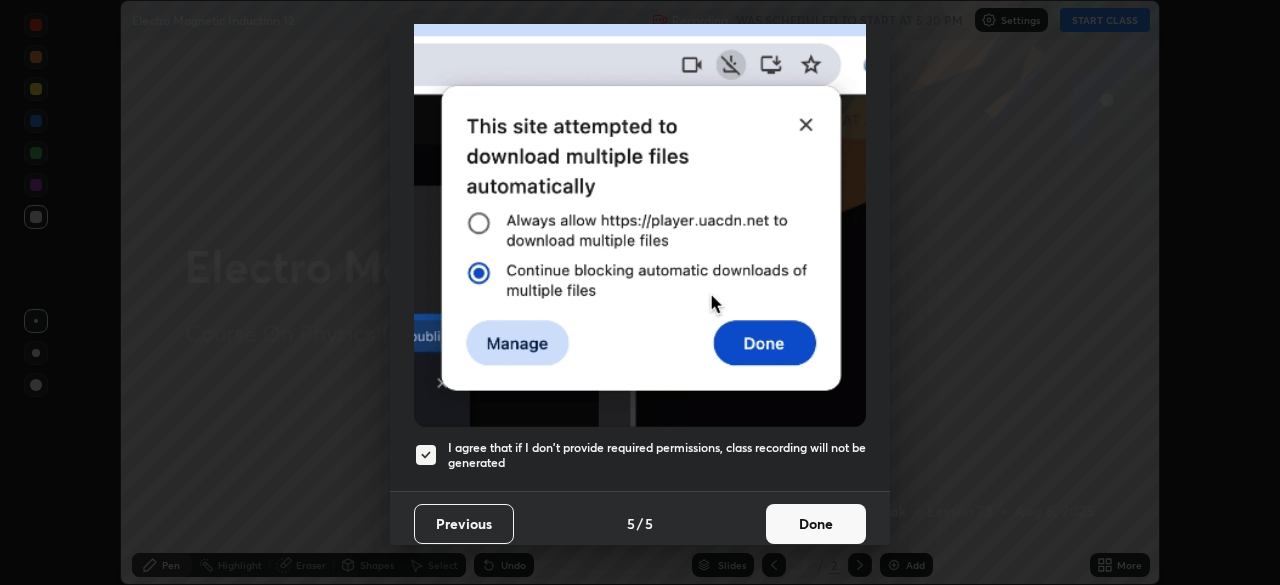 click on "Done" at bounding box center [816, 524] 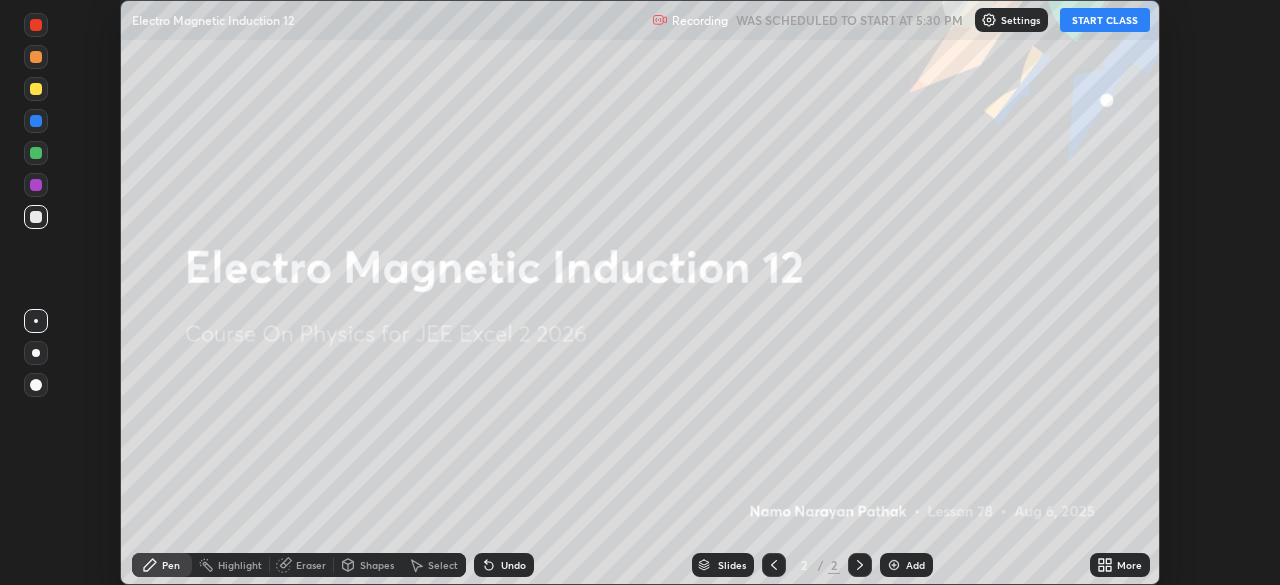 click on "START CLASS" at bounding box center (1105, 20) 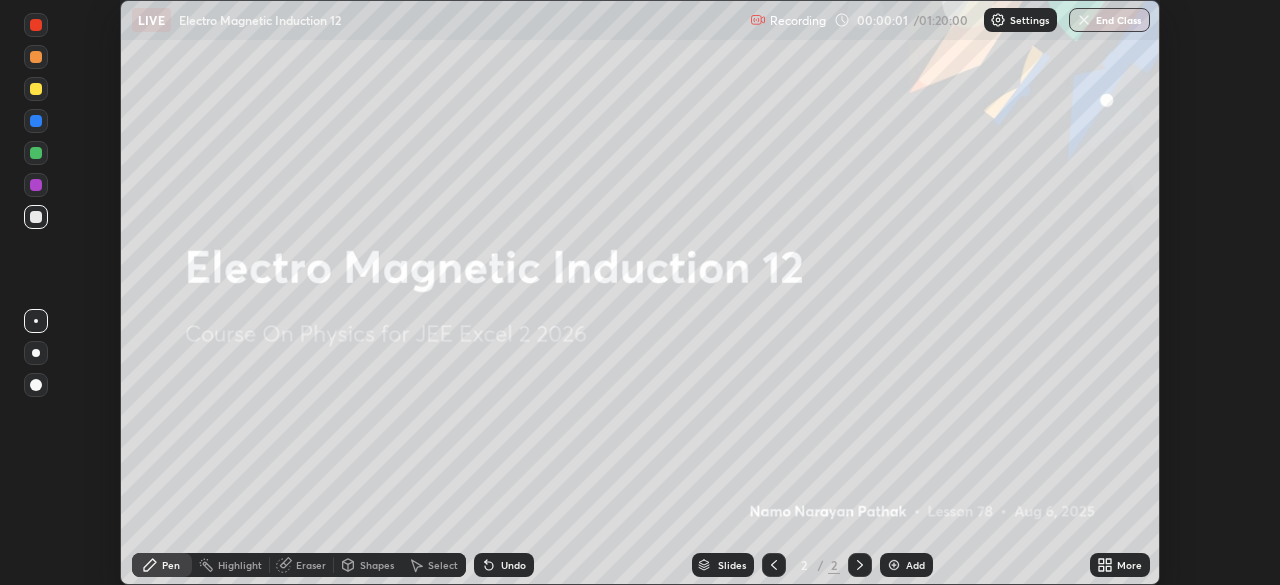 click 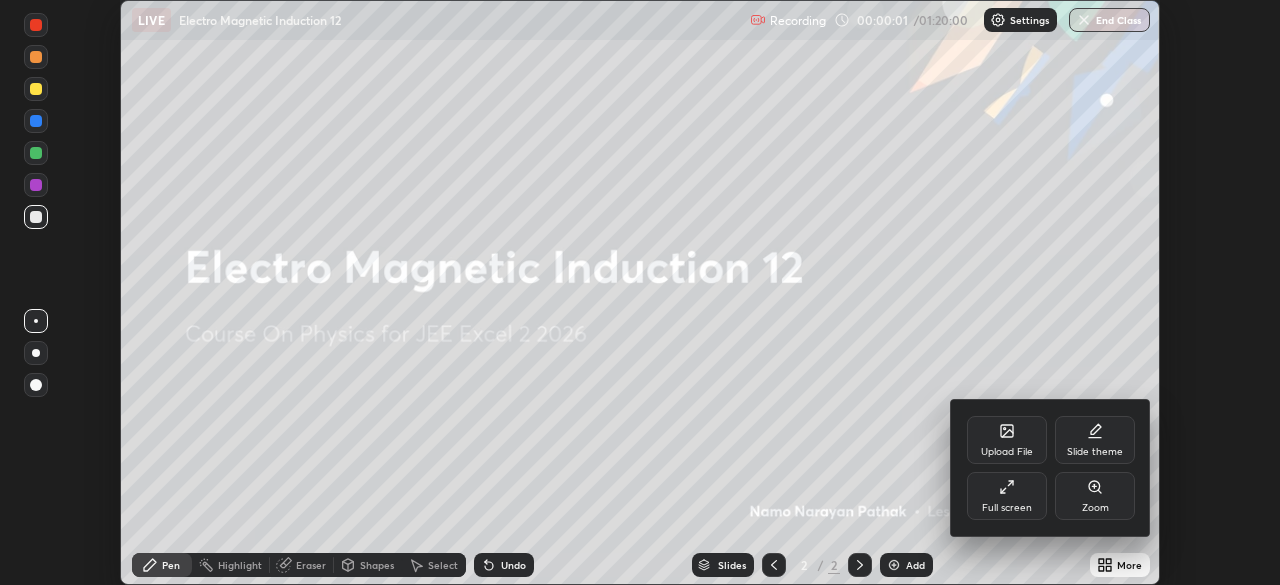 click on "Full screen" at bounding box center [1007, 508] 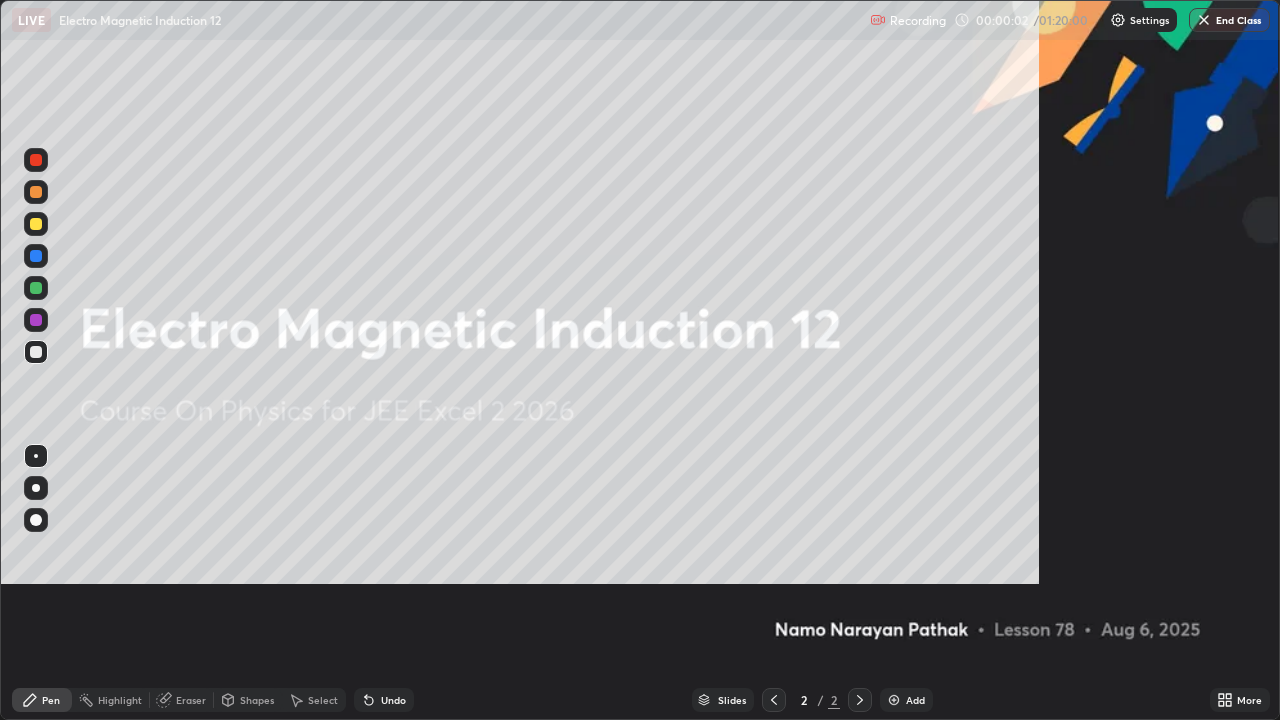 scroll, scrollTop: 99280, scrollLeft: 98720, axis: both 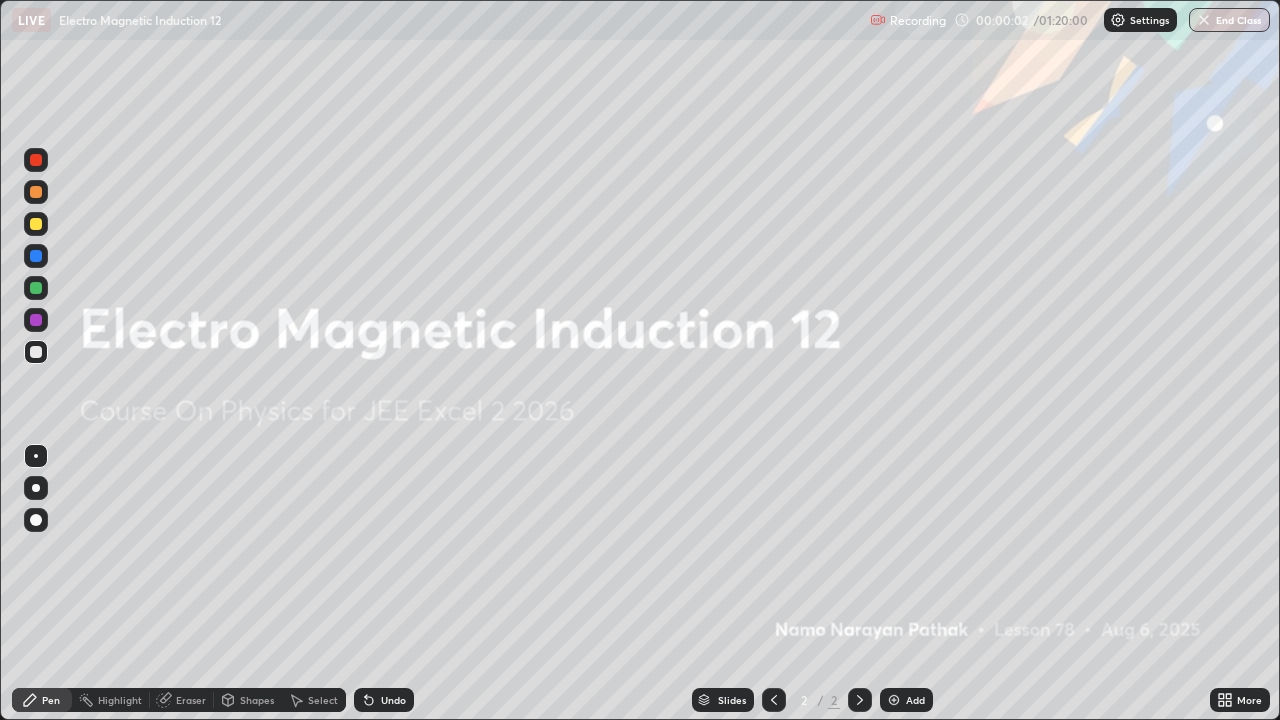 click at bounding box center (894, 700) 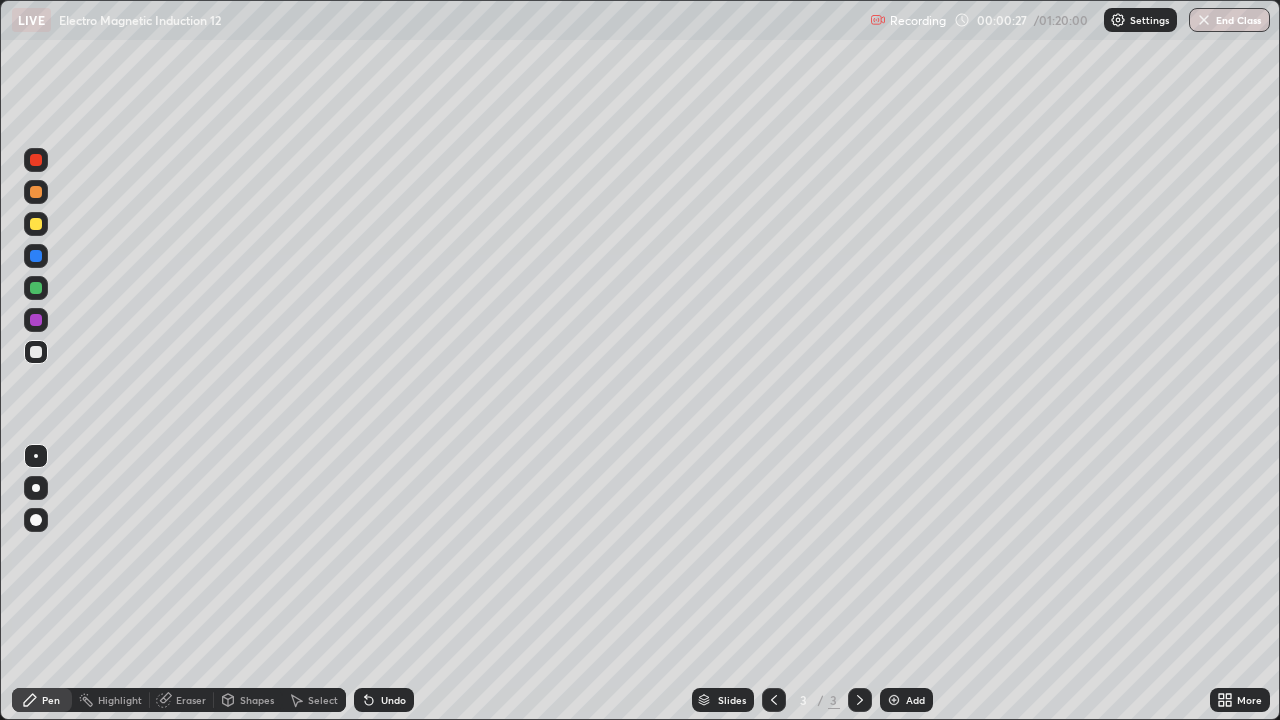 click at bounding box center [36, 192] 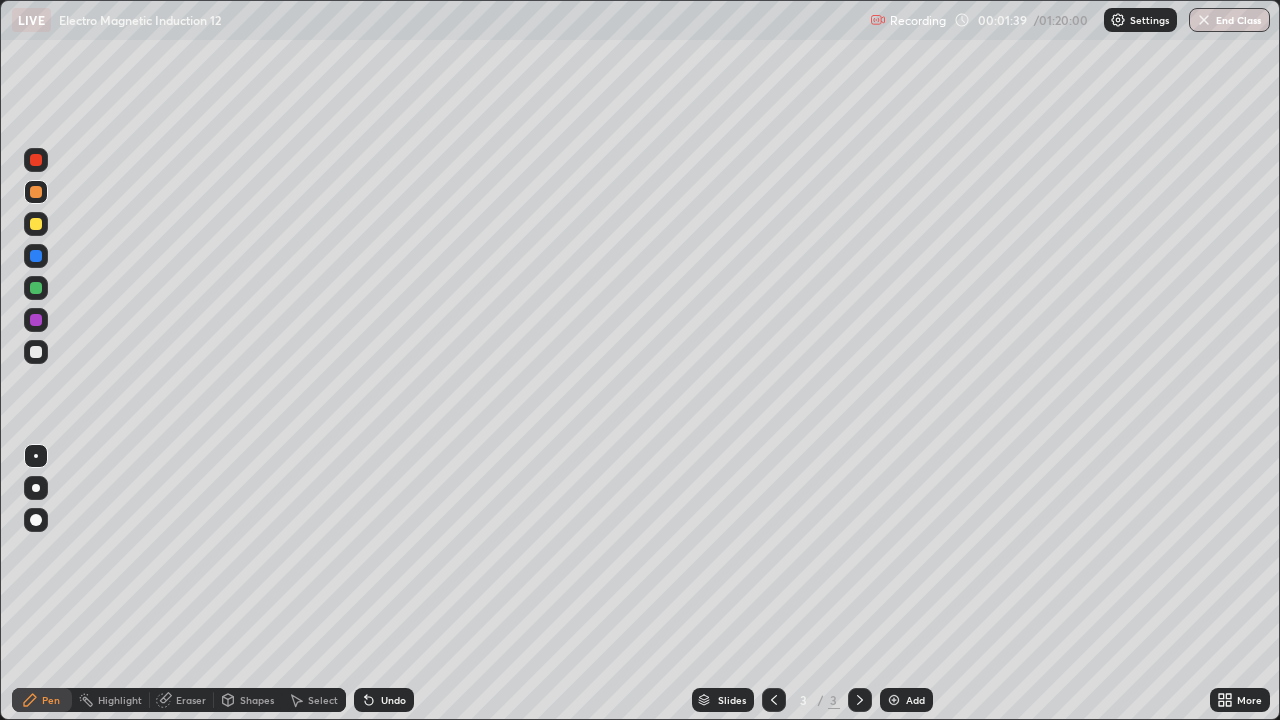 click at bounding box center [36, 192] 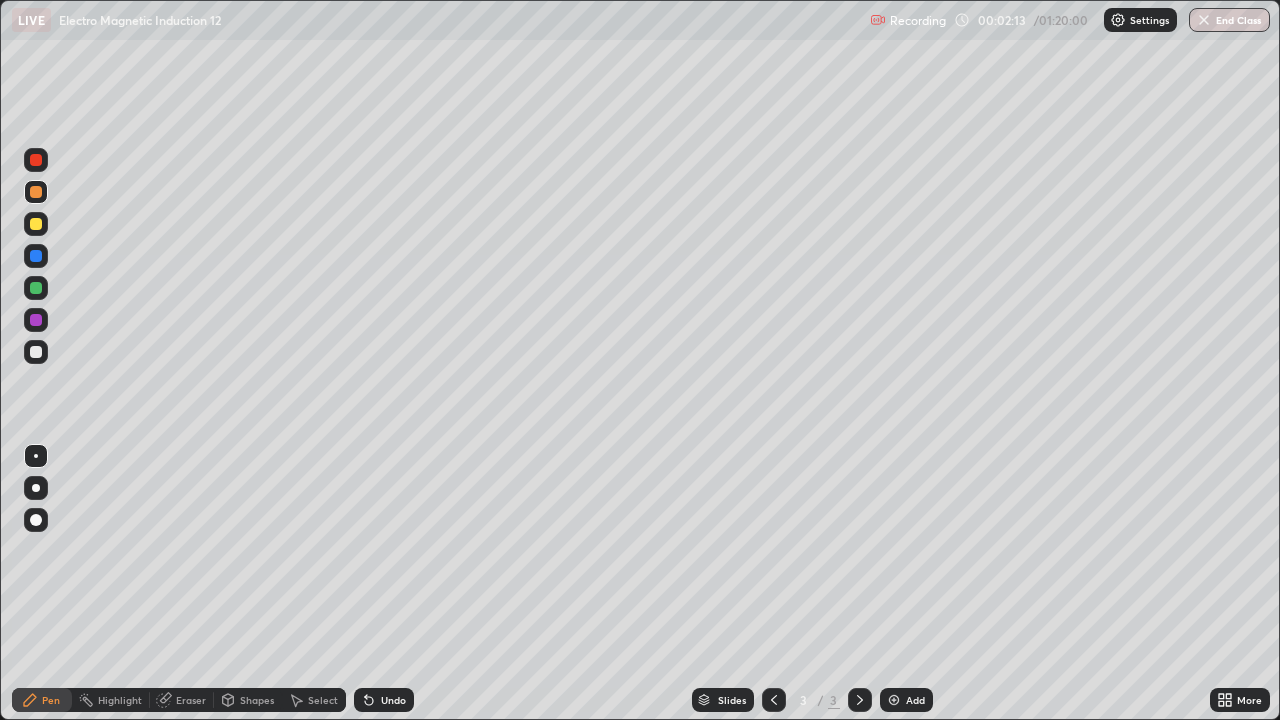 click at bounding box center (36, 256) 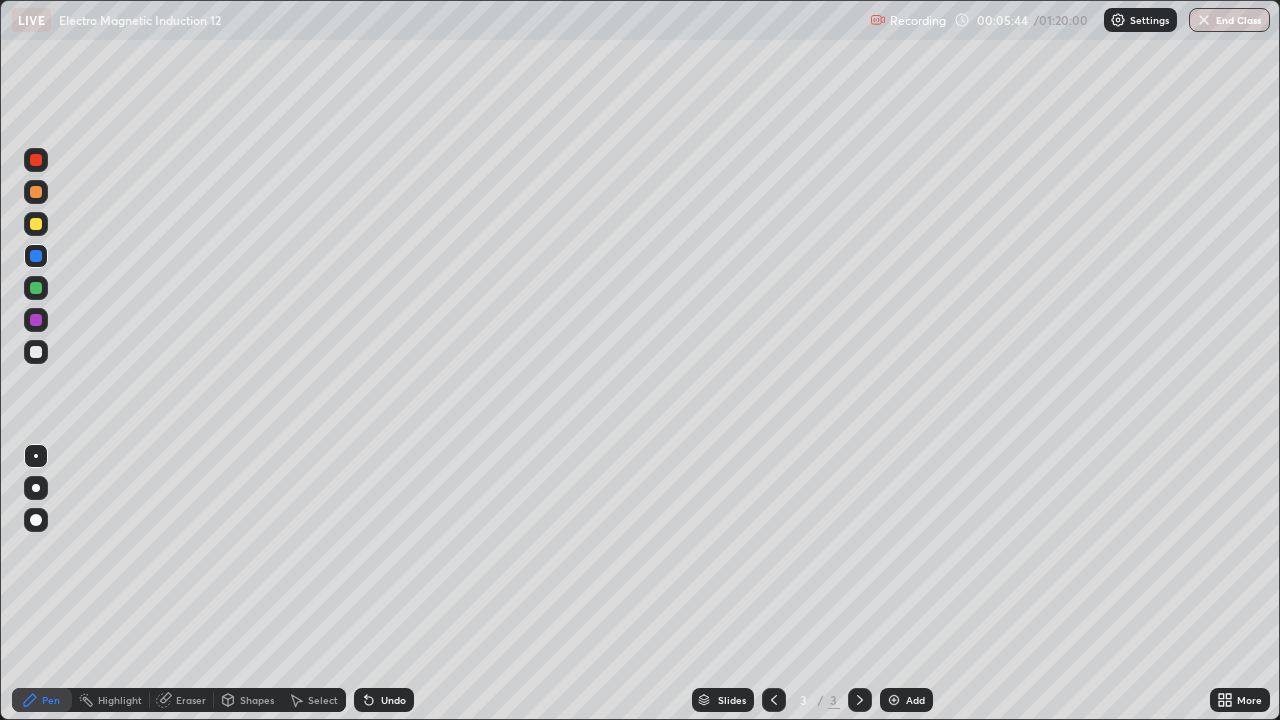 click at bounding box center (36, 192) 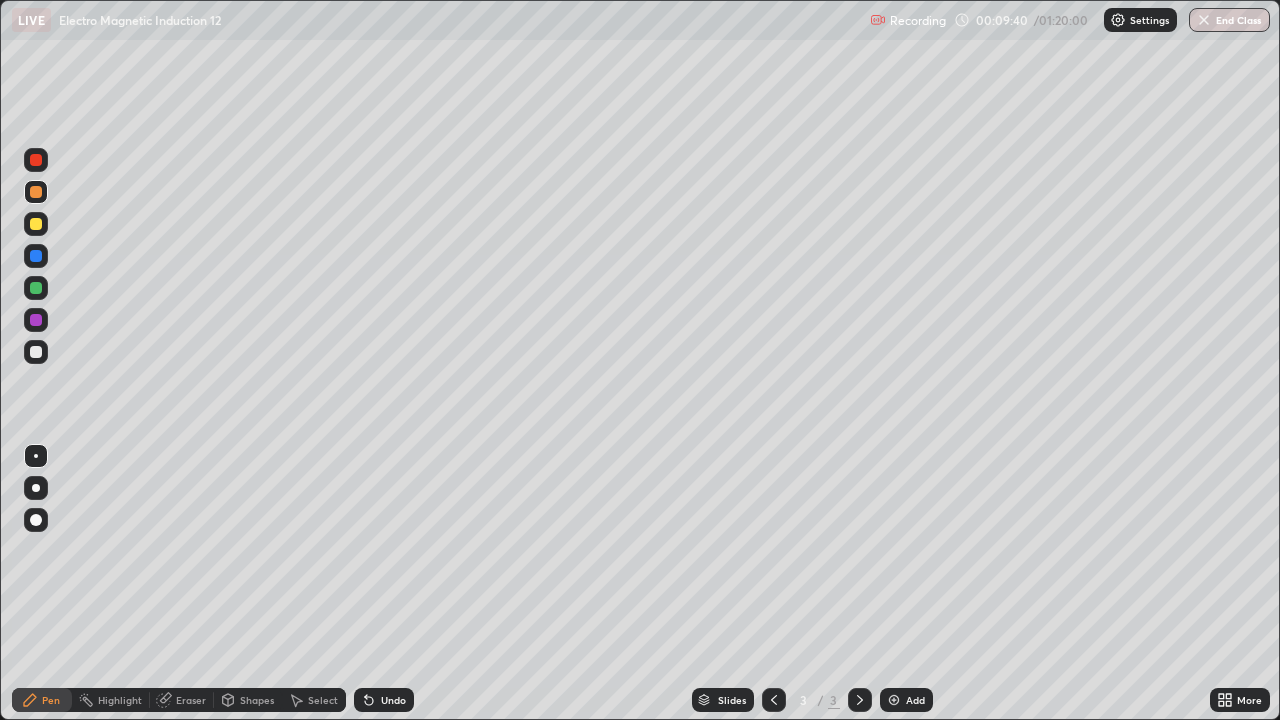 click on "Add" at bounding box center [915, 700] 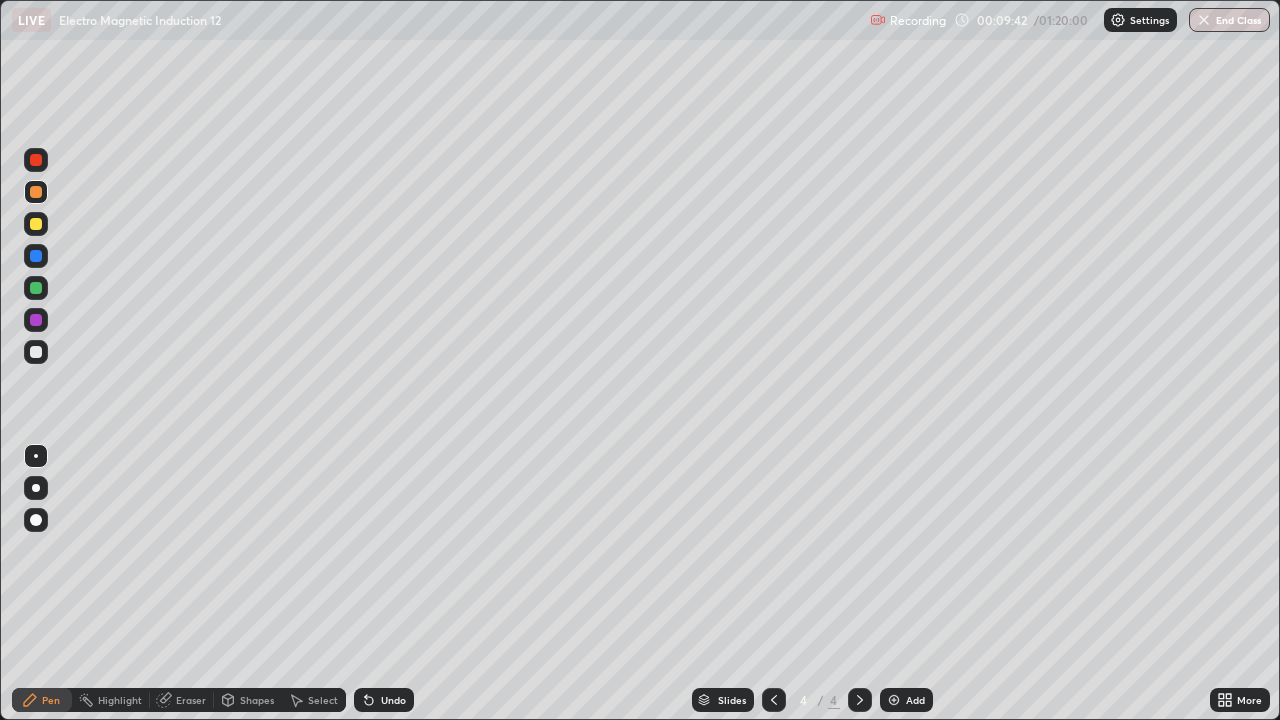 click at bounding box center [36, 192] 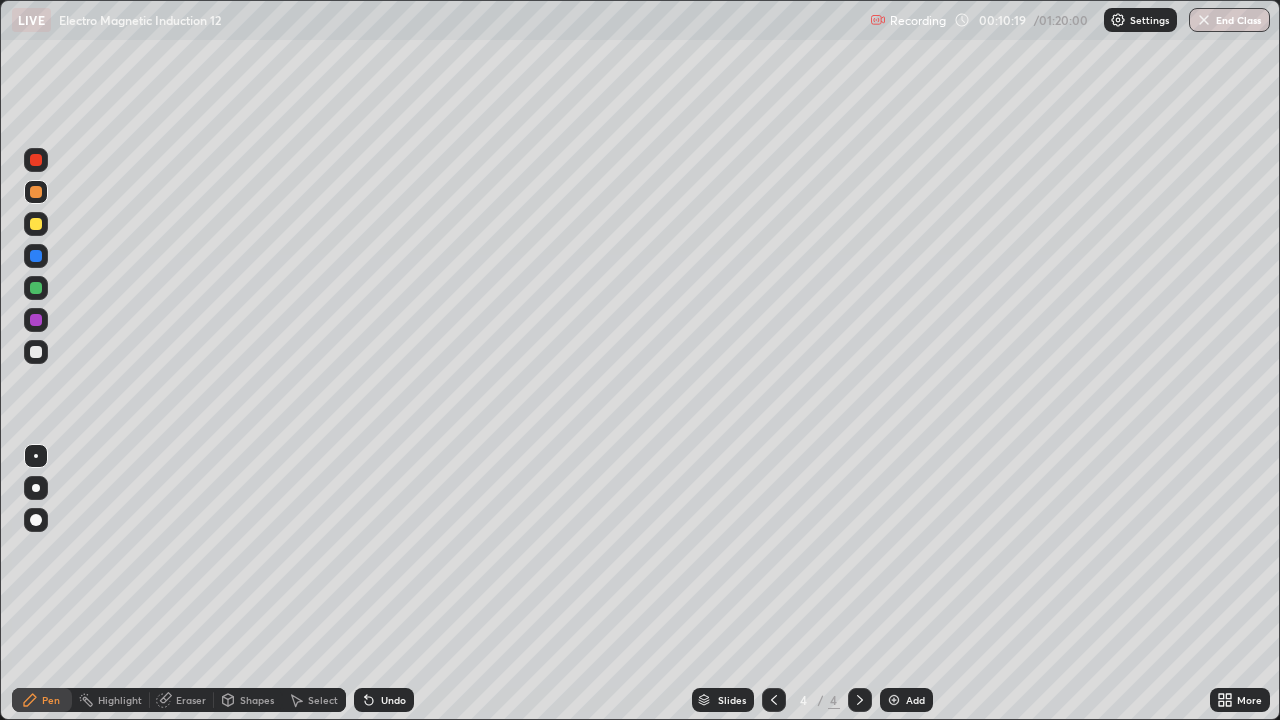 click on "Eraser" at bounding box center (191, 700) 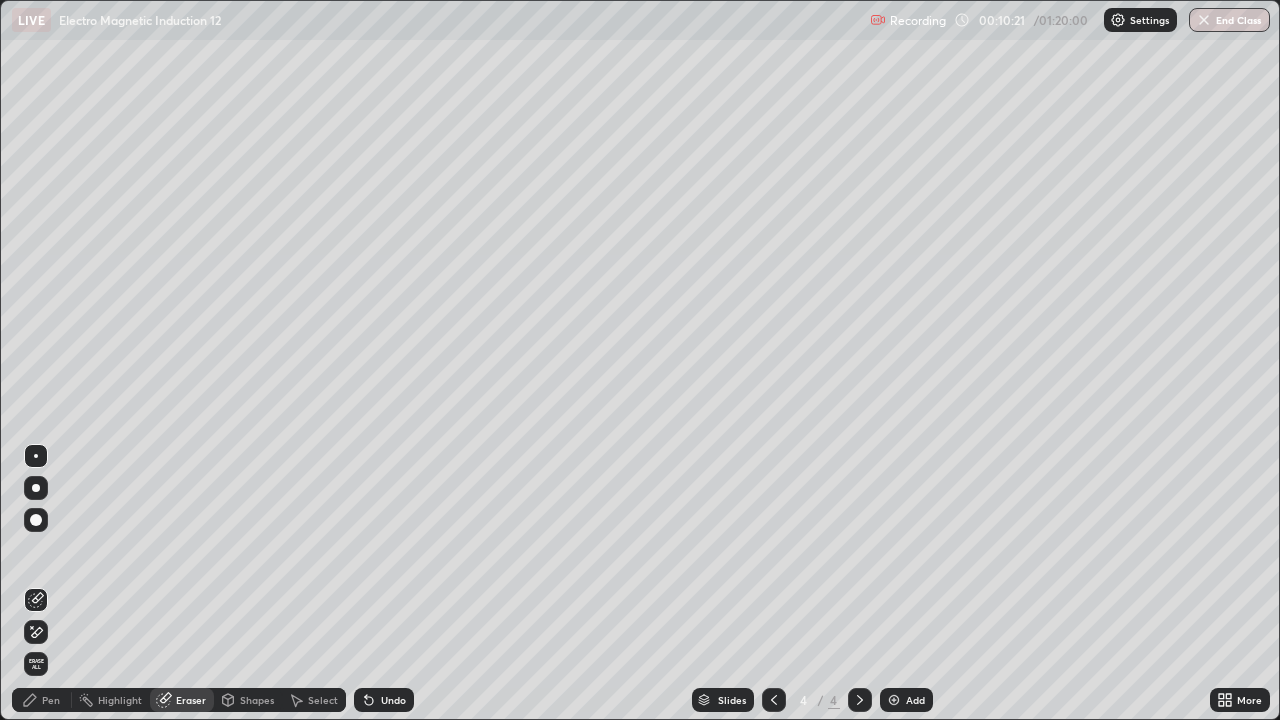 click on "Pen" at bounding box center [51, 700] 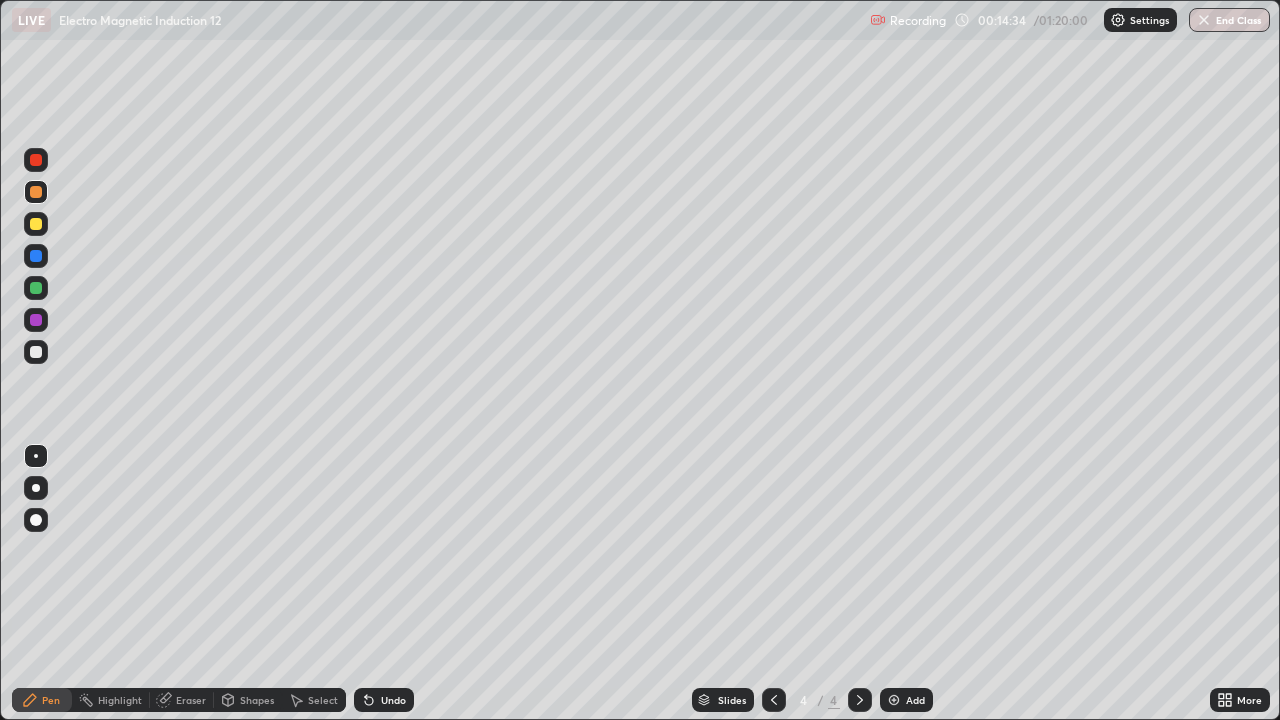 click at bounding box center (894, 700) 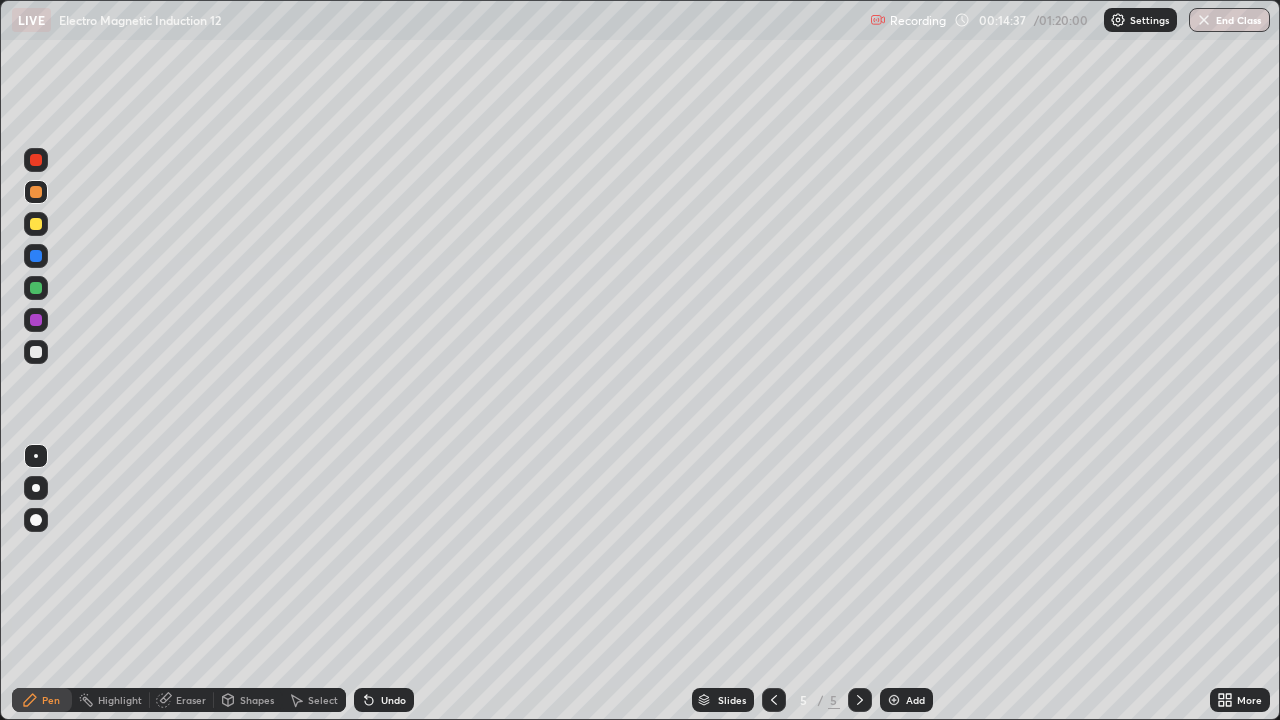 click at bounding box center [36, 192] 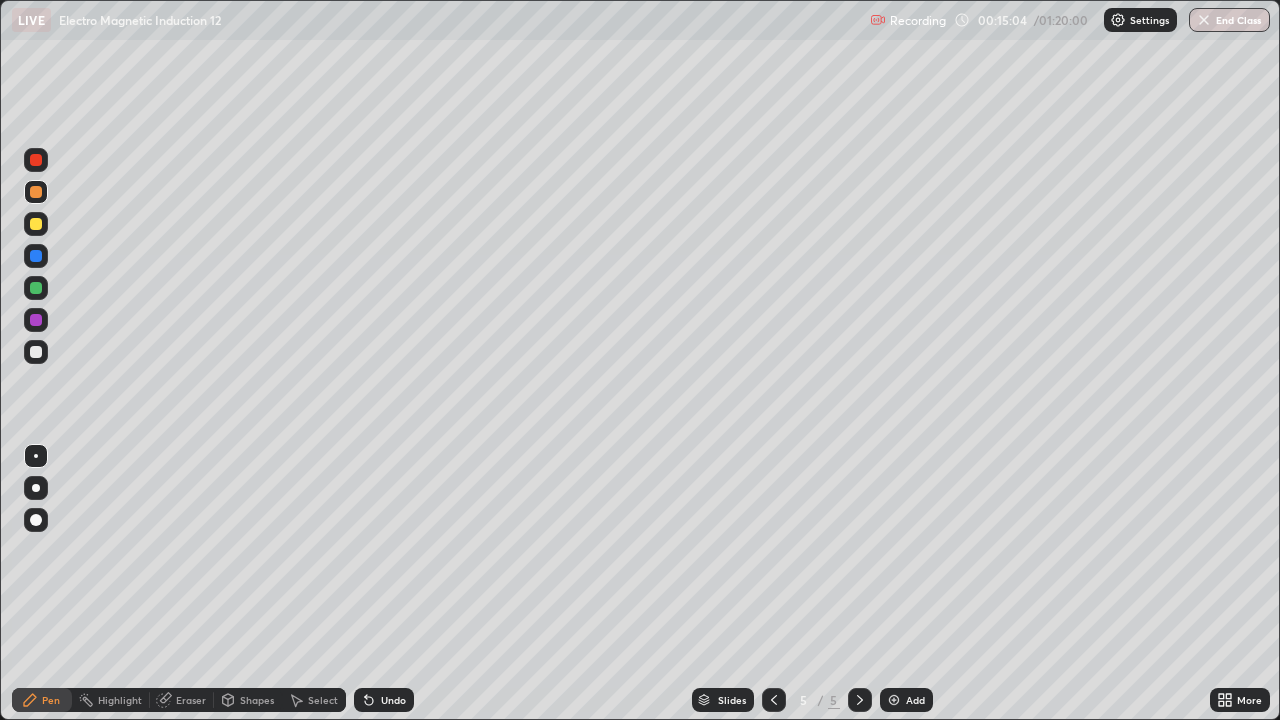 click at bounding box center [36, 256] 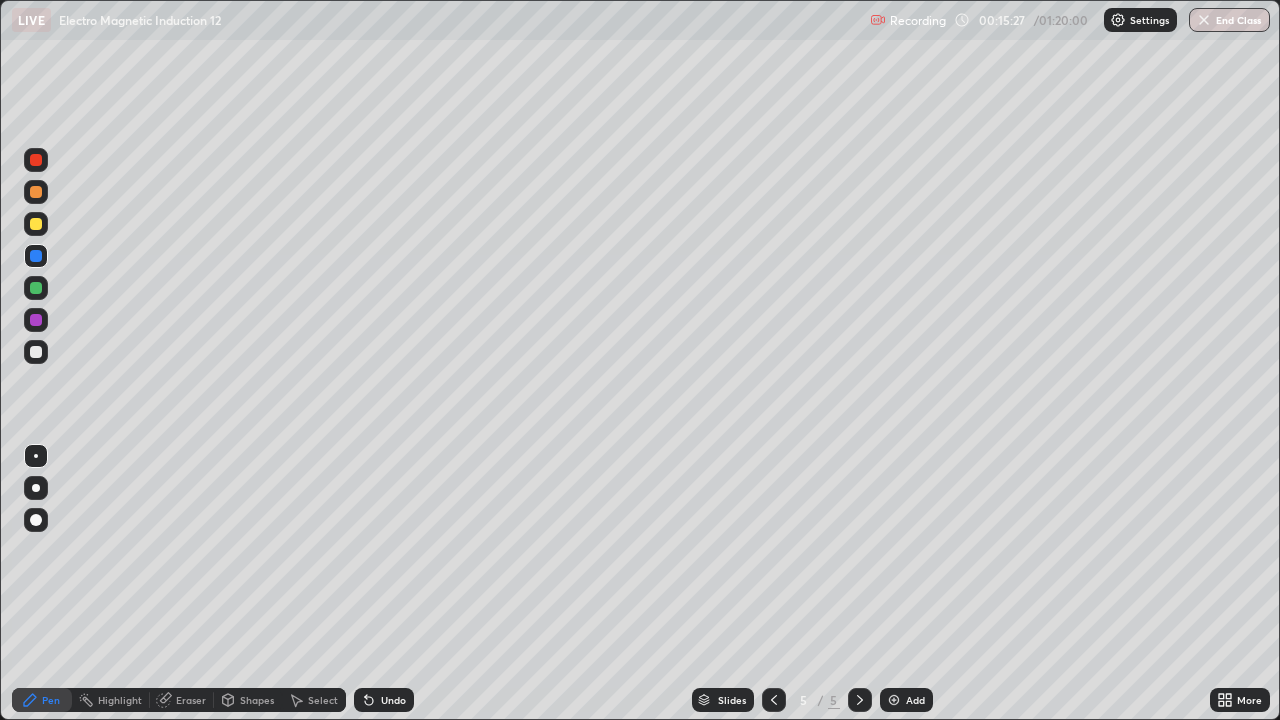click at bounding box center [36, 192] 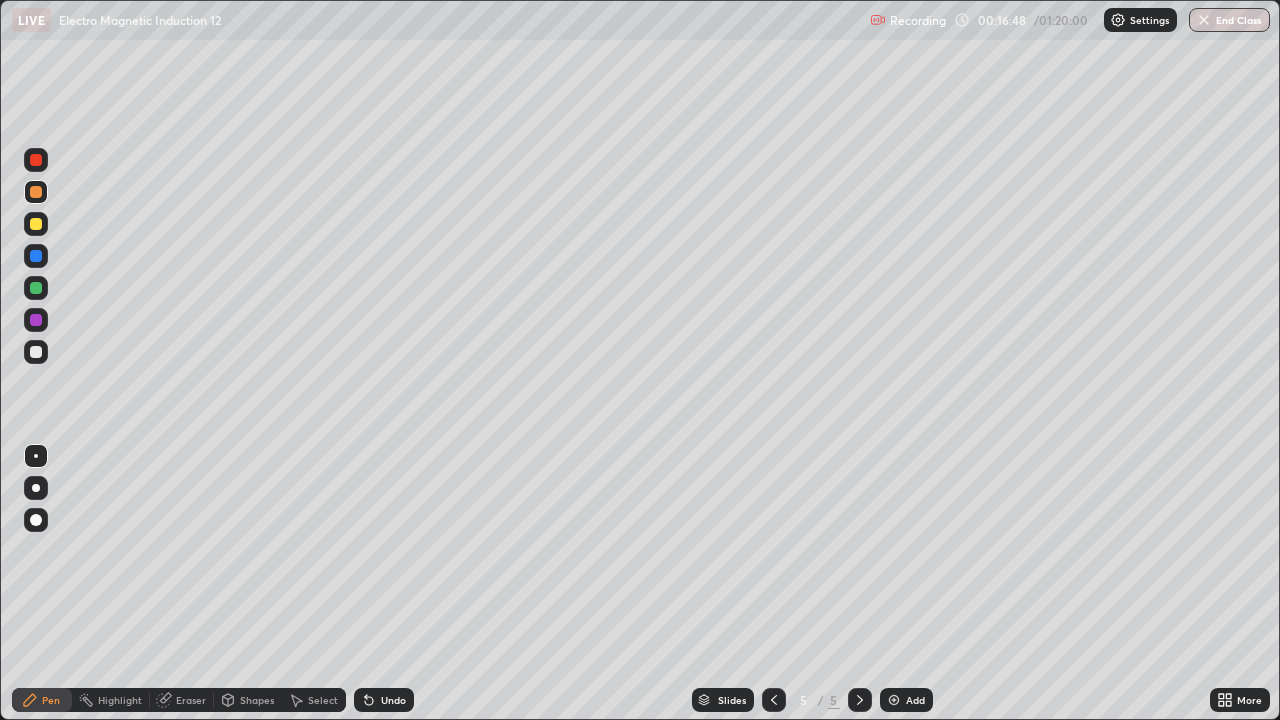 click on "Add" at bounding box center [906, 700] 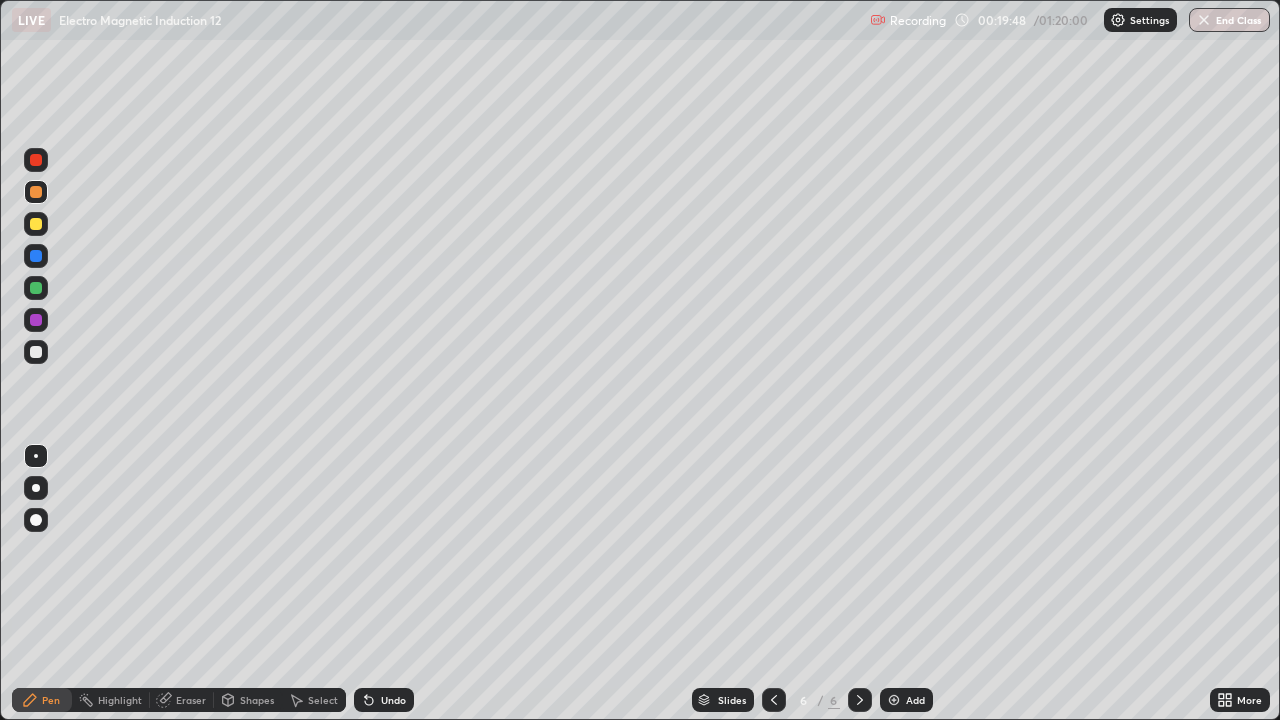 click at bounding box center (894, 700) 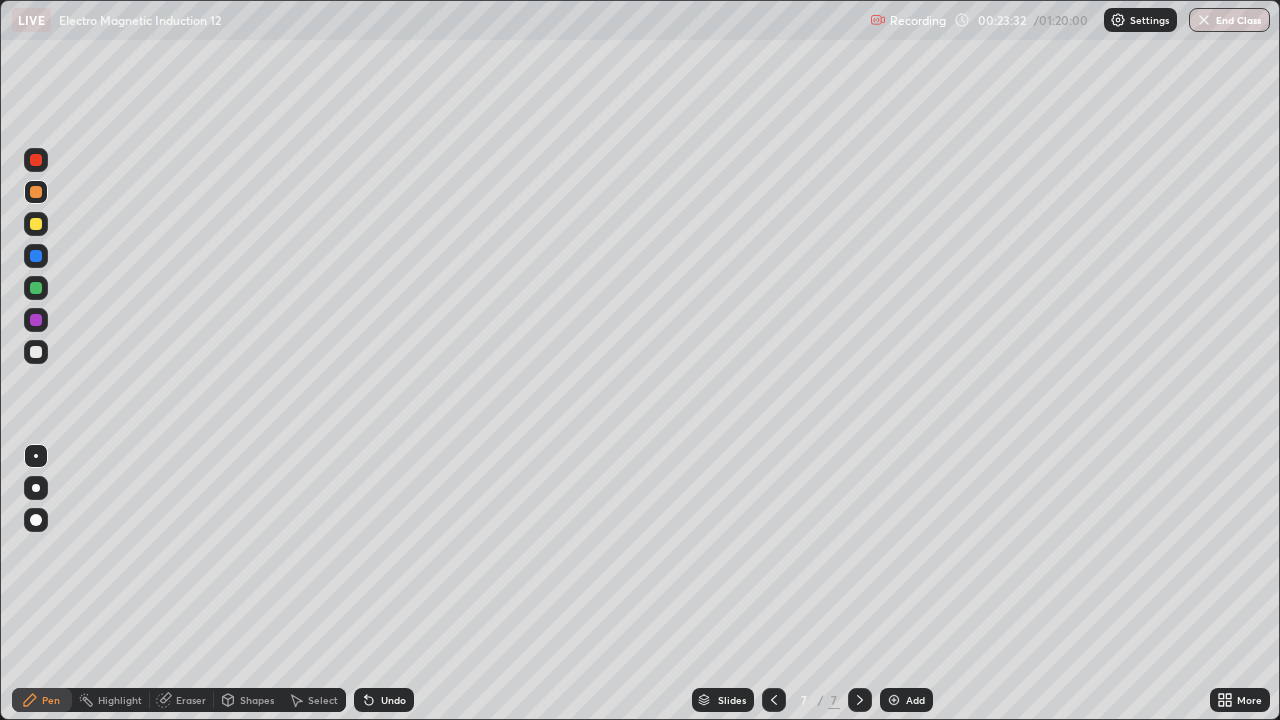 click 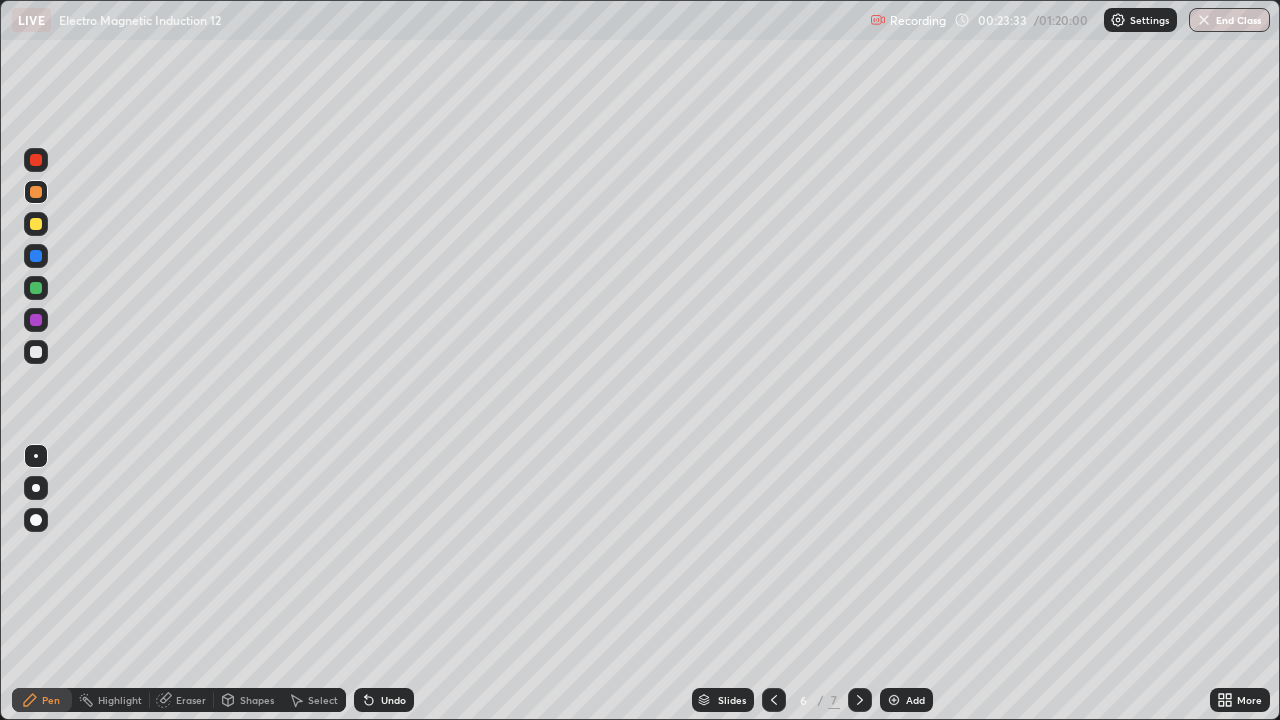 click at bounding box center (774, 700) 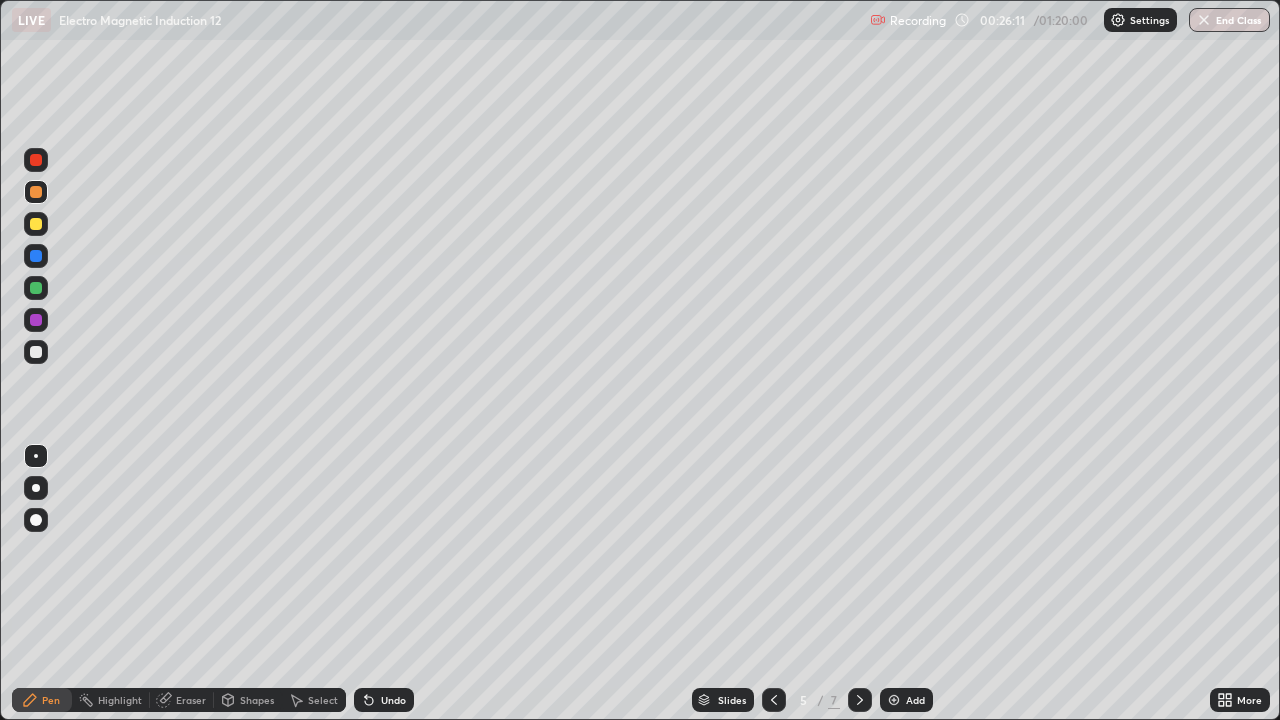 click on "5 / 7" at bounding box center (817, 700) 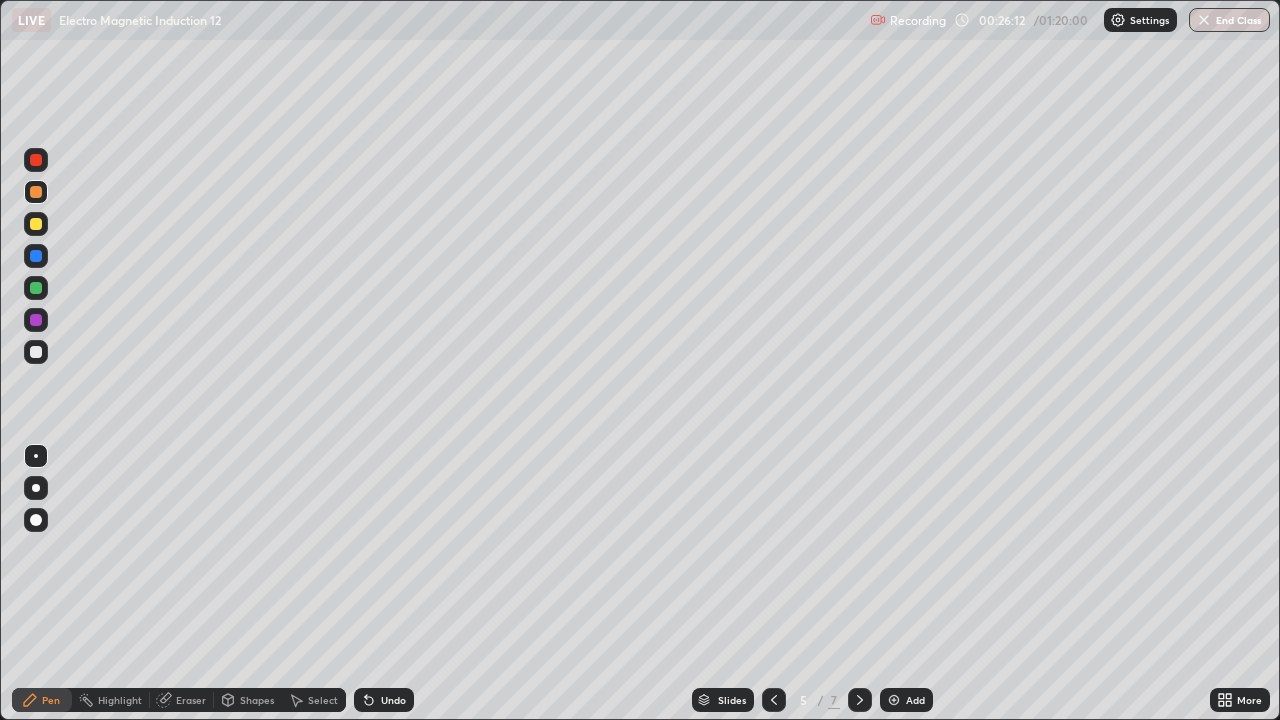 click 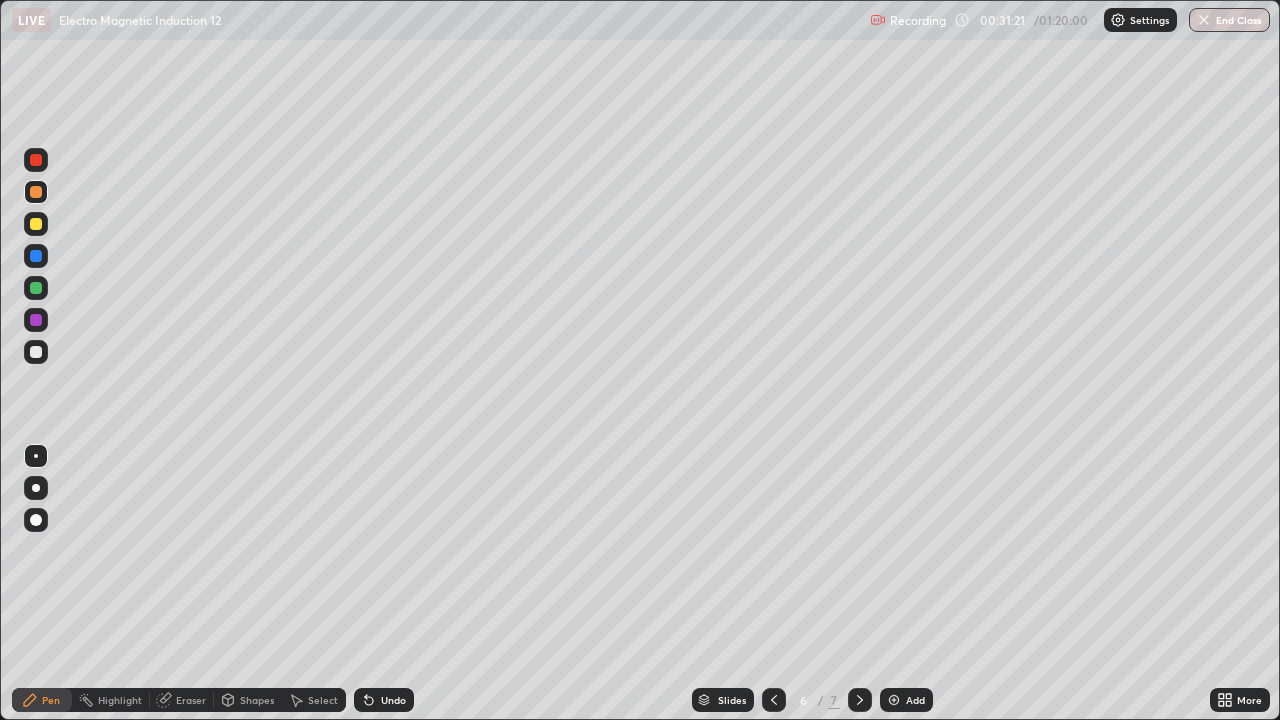 click 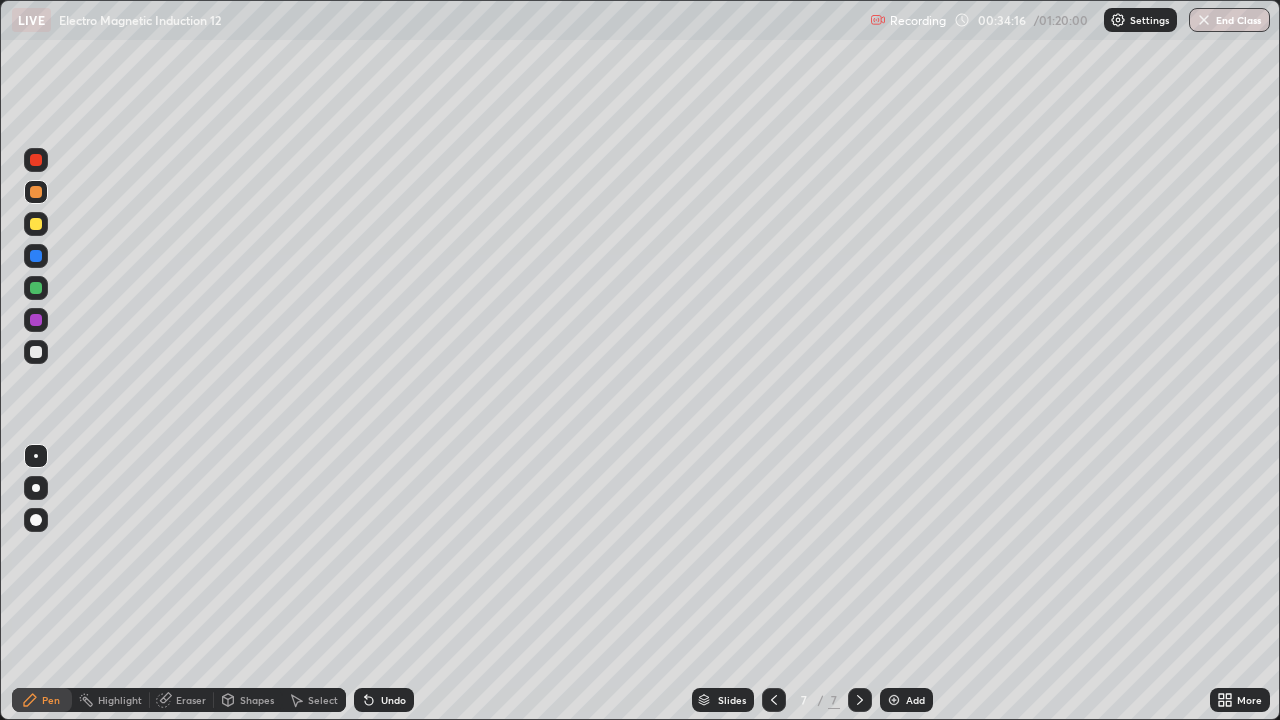 click at bounding box center [894, 700] 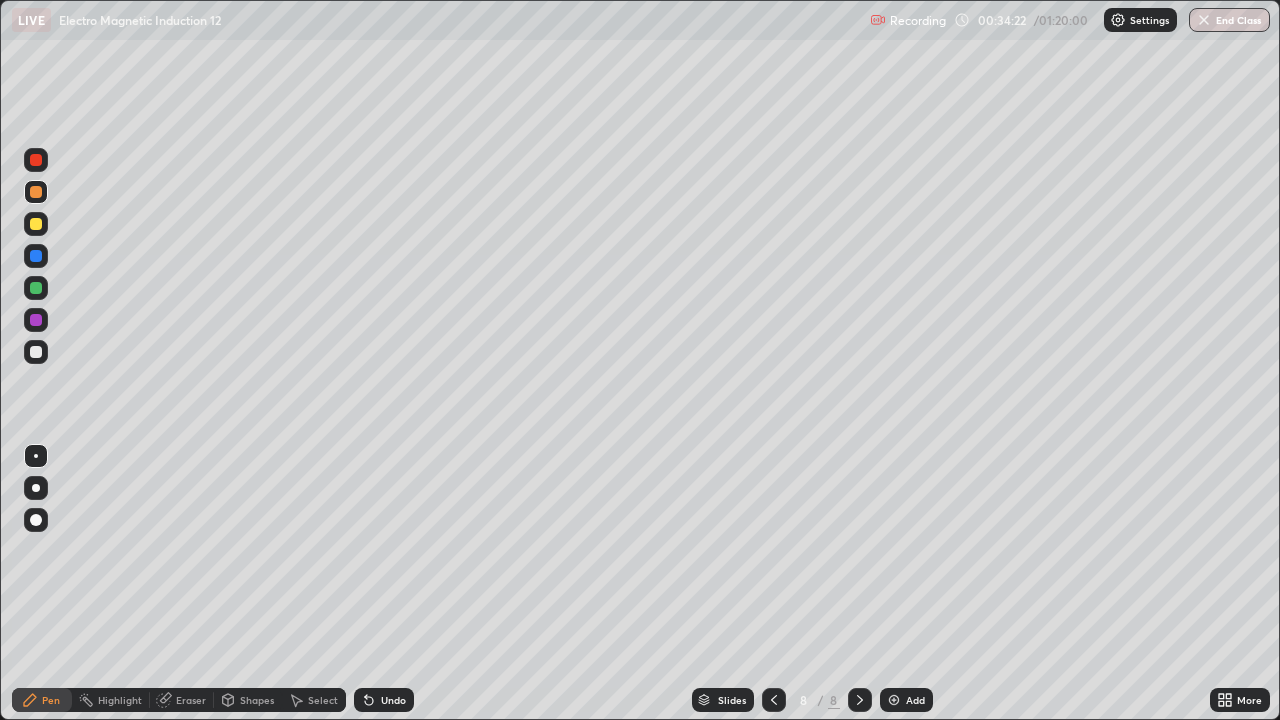 click 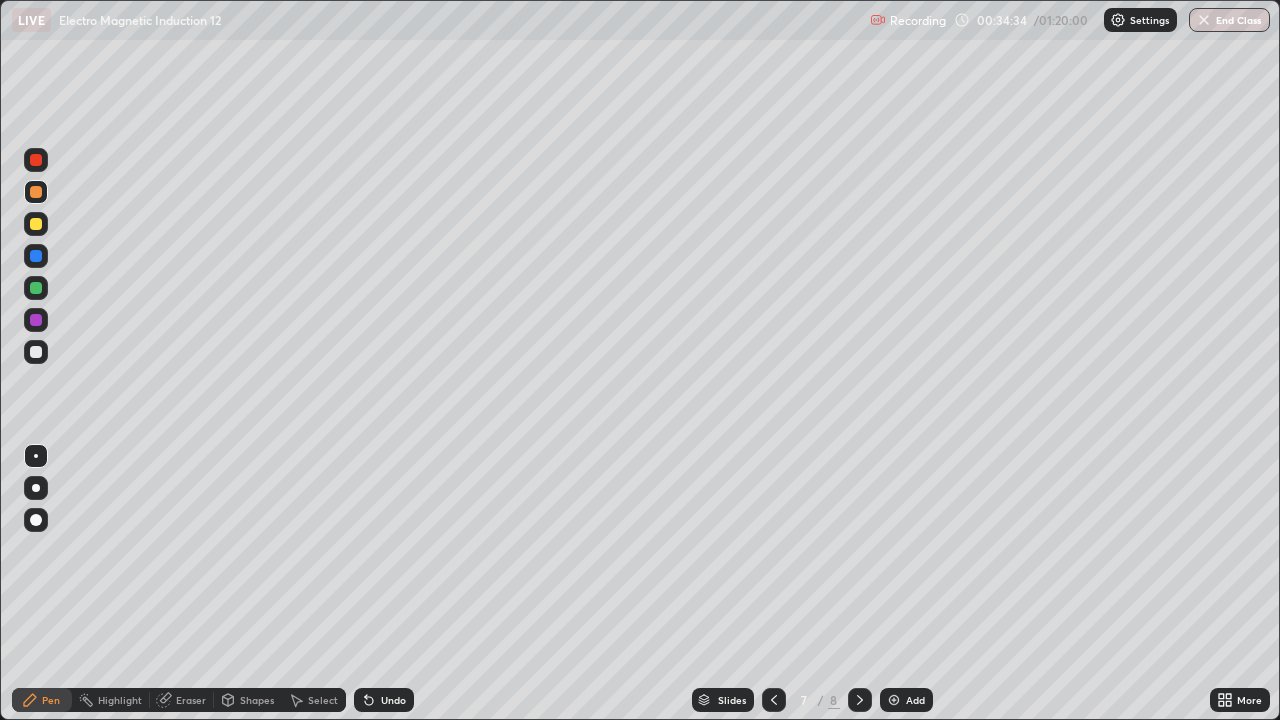 click 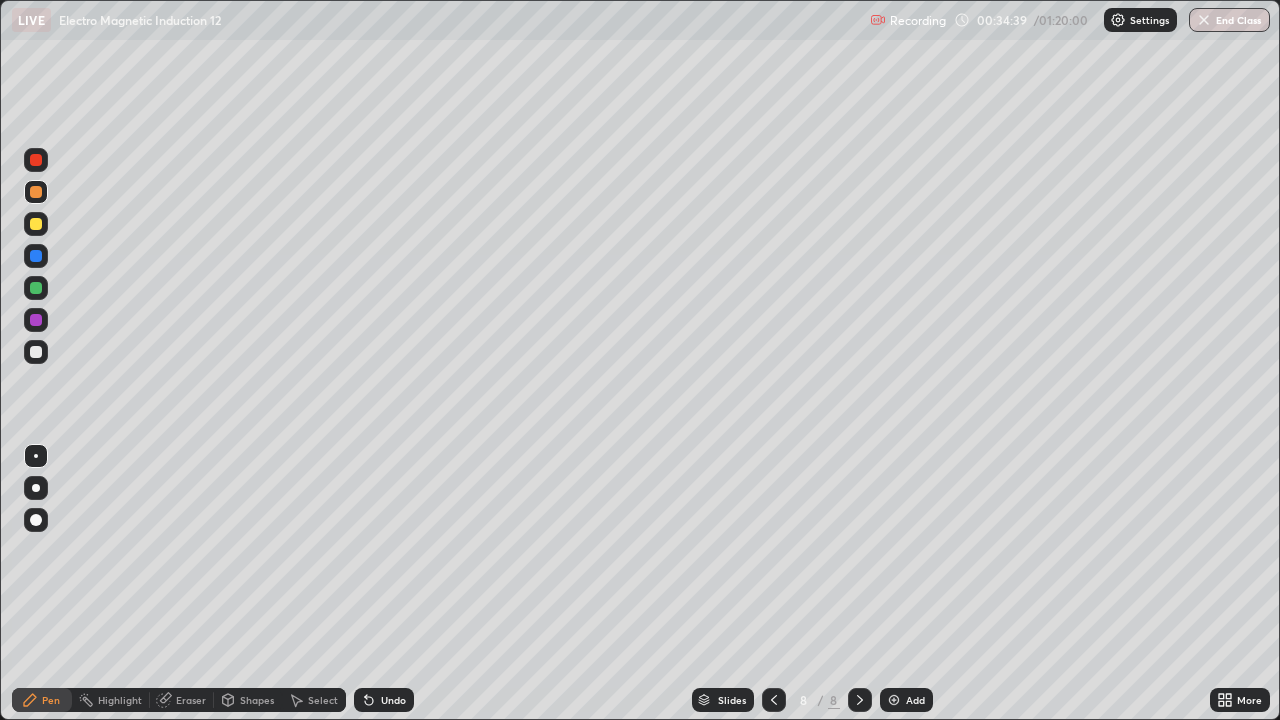 click on "Eraser" at bounding box center [182, 700] 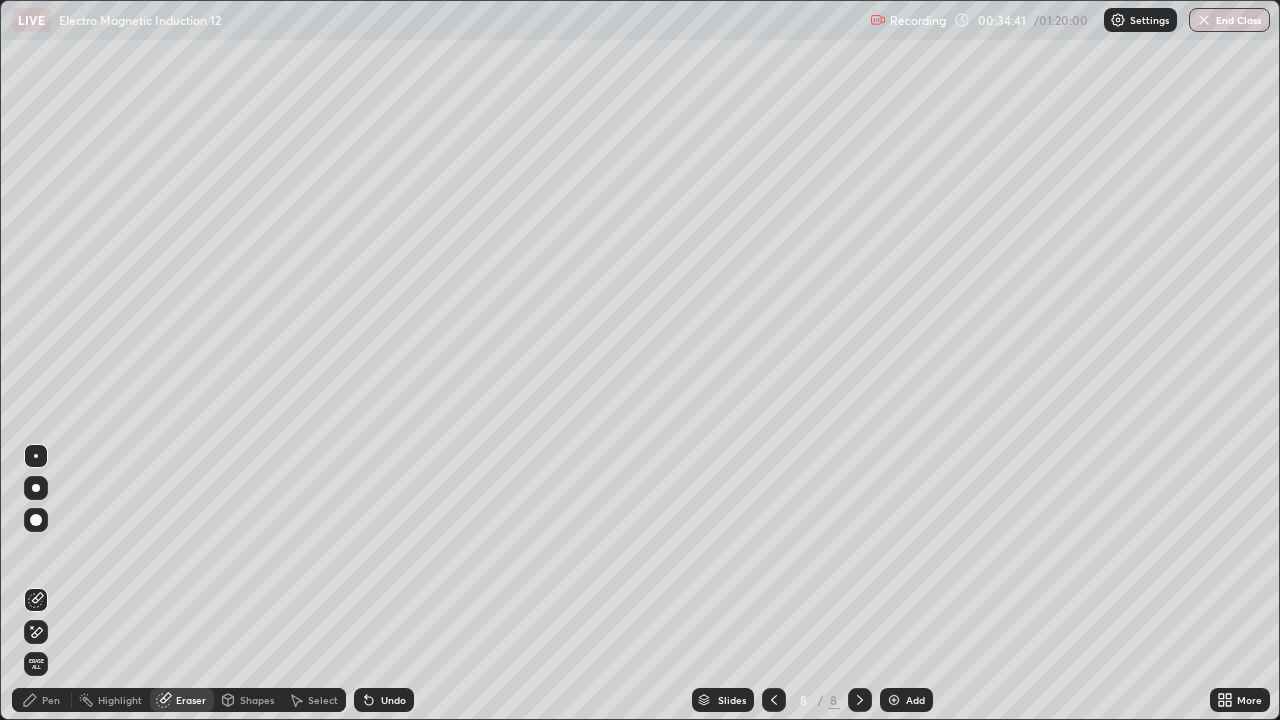 click on "Pen" at bounding box center [42, 700] 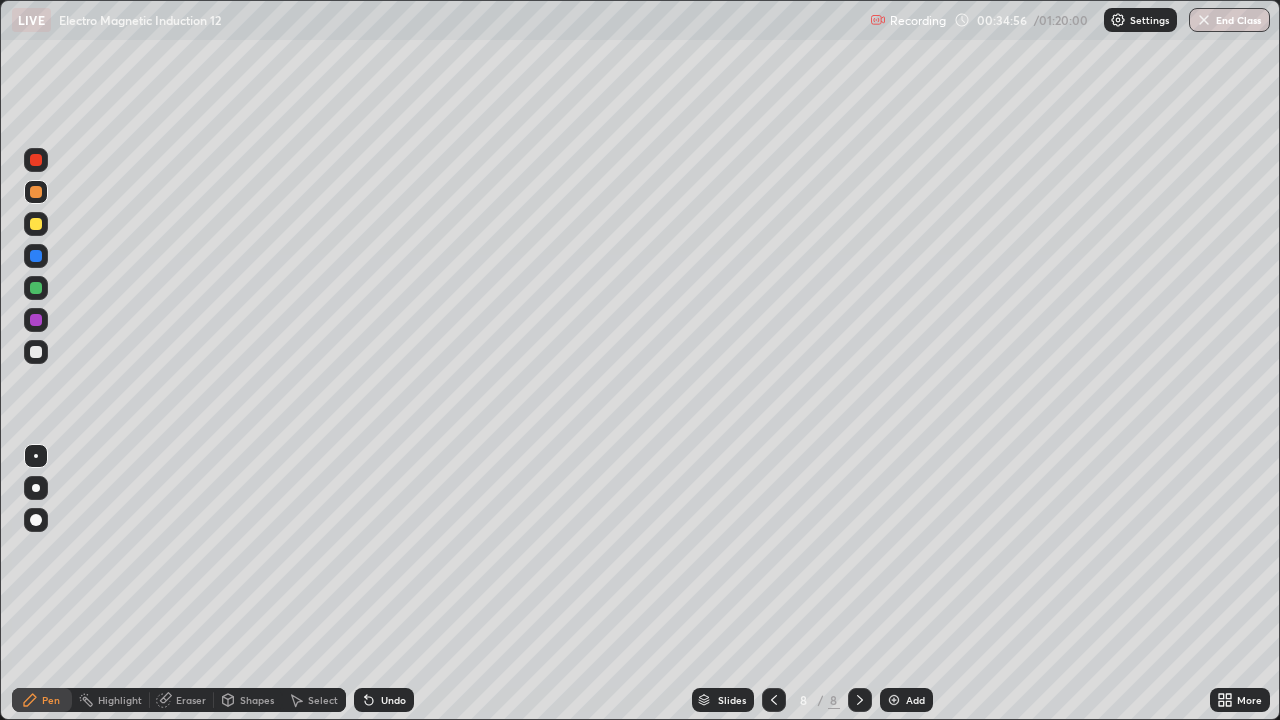 click at bounding box center (36, 320) 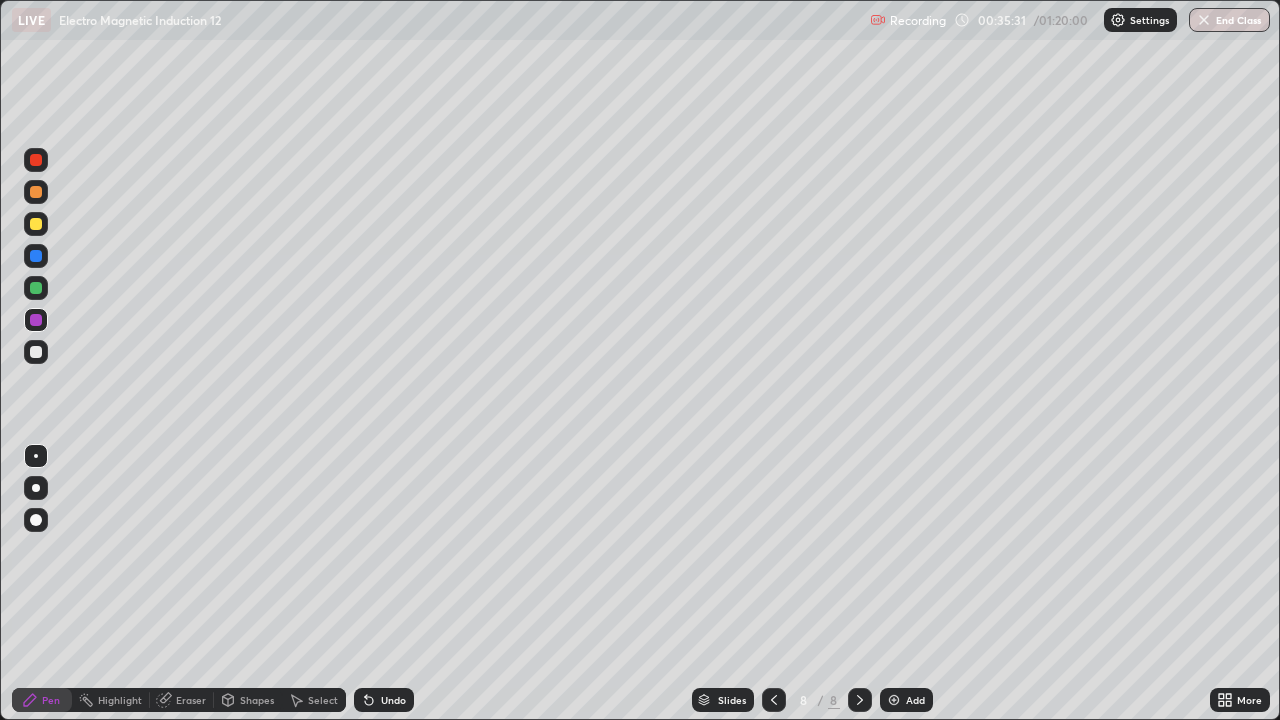 click on "Eraser" at bounding box center [191, 700] 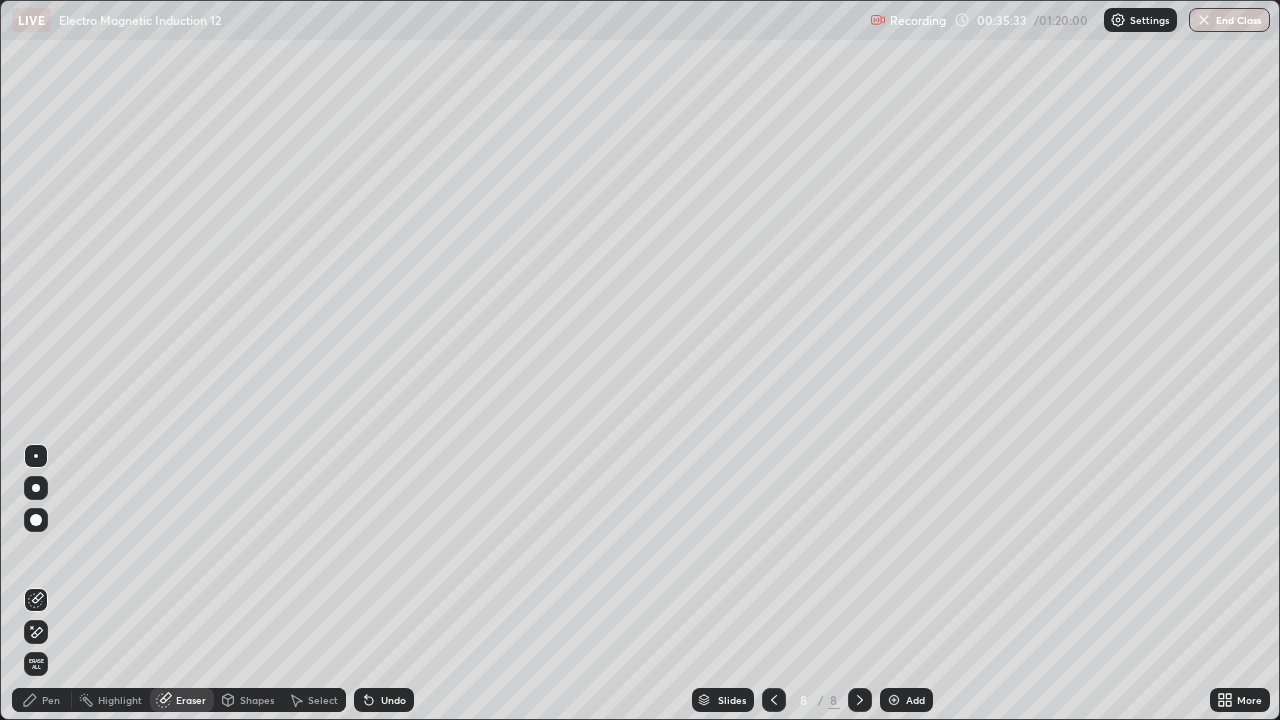 click on "Pen" at bounding box center (51, 700) 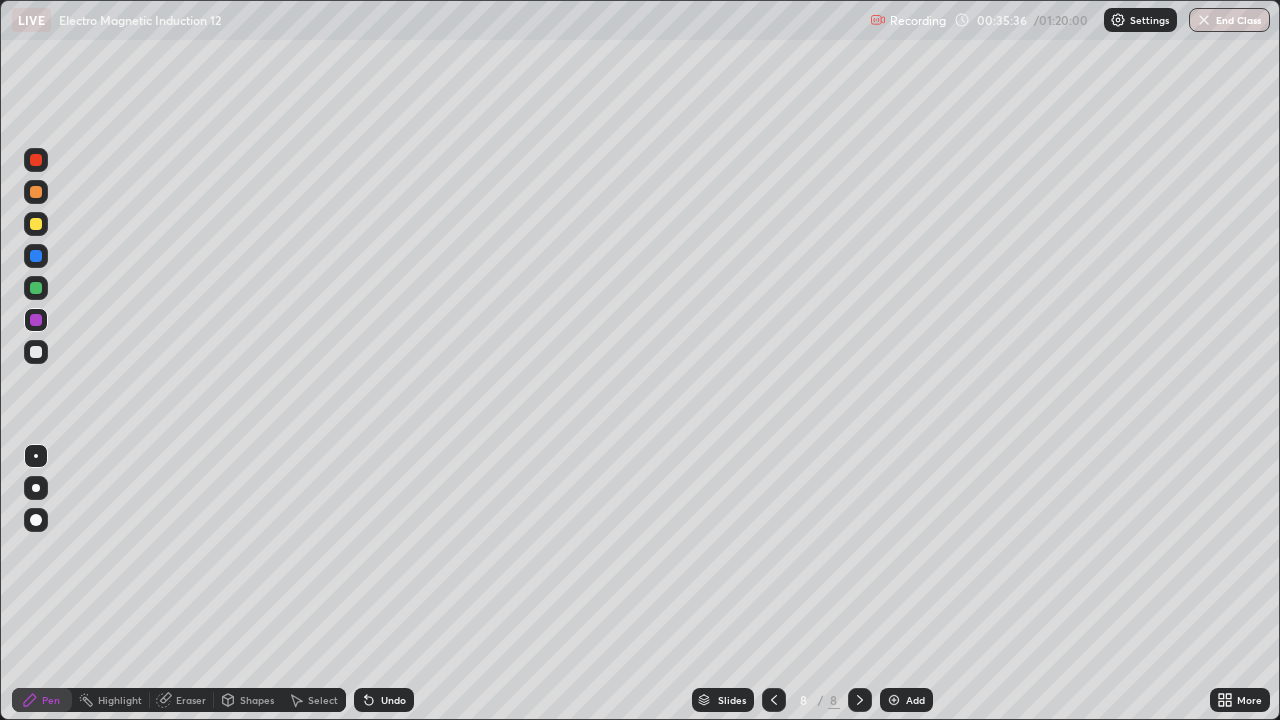 click at bounding box center [36, 288] 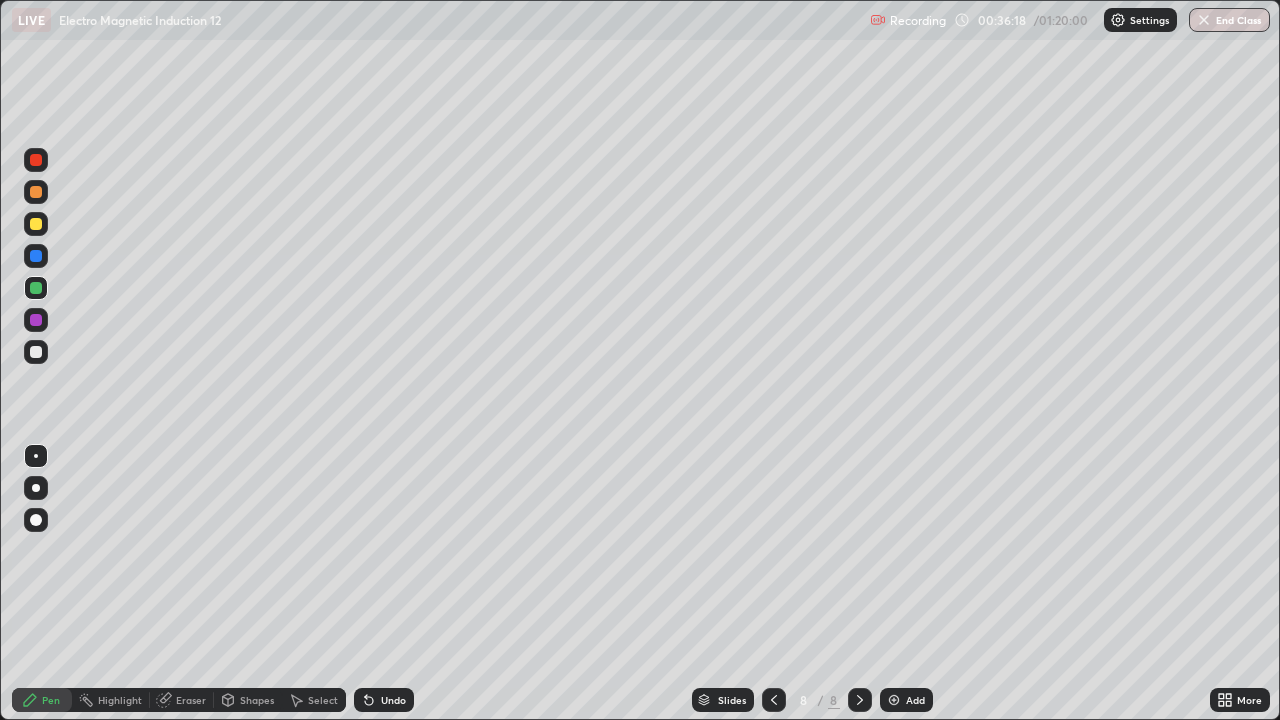 click at bounding box center [36, 192] 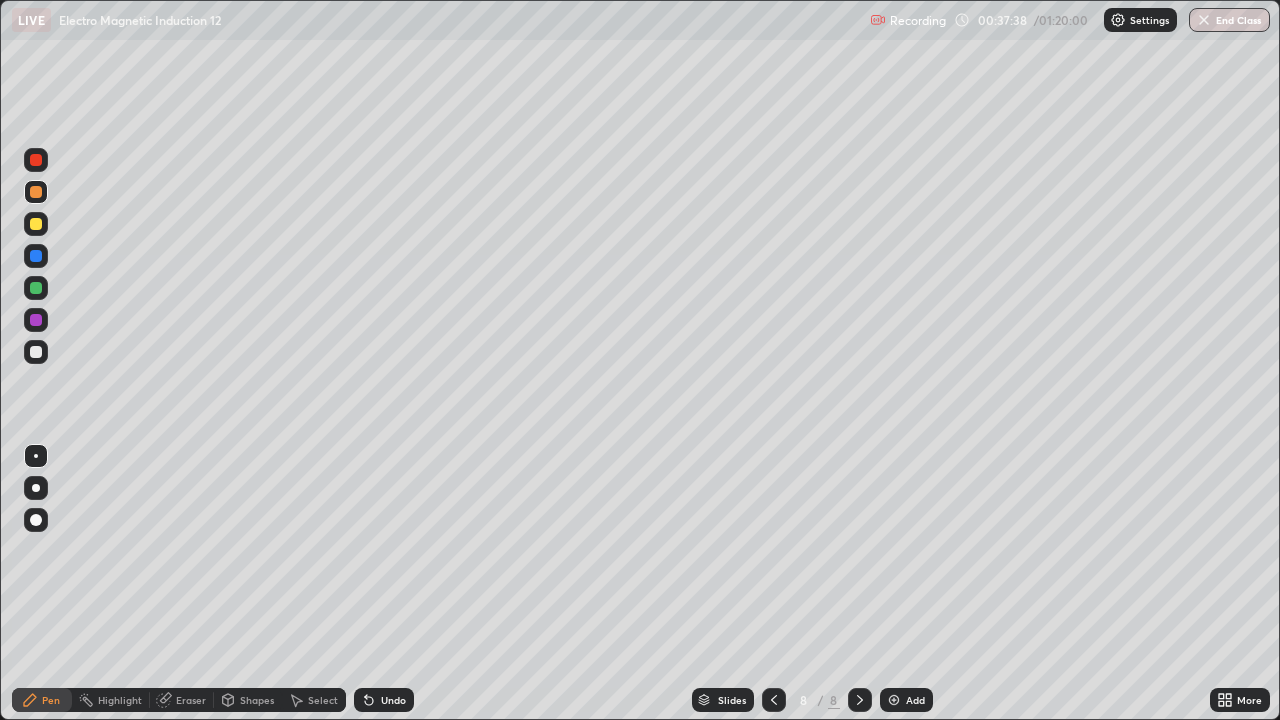 click at bounding box center (36, 320) 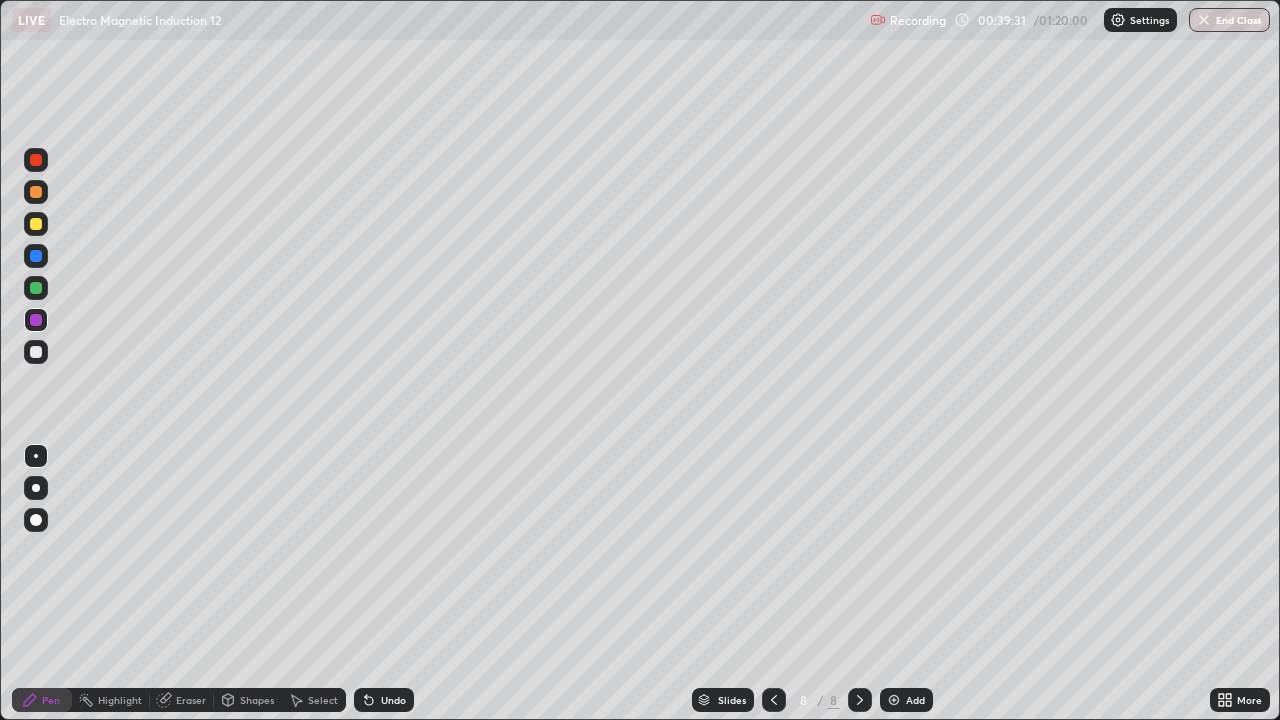 click 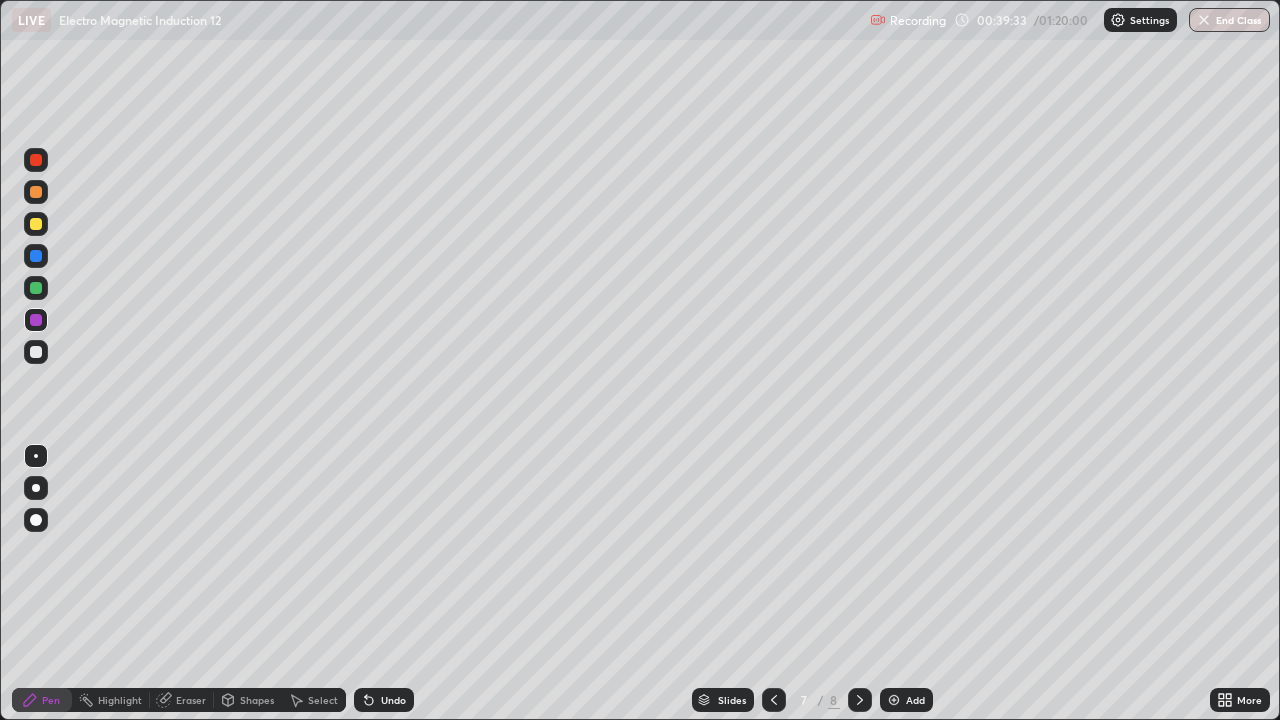 click at bounding box center (860, 700) 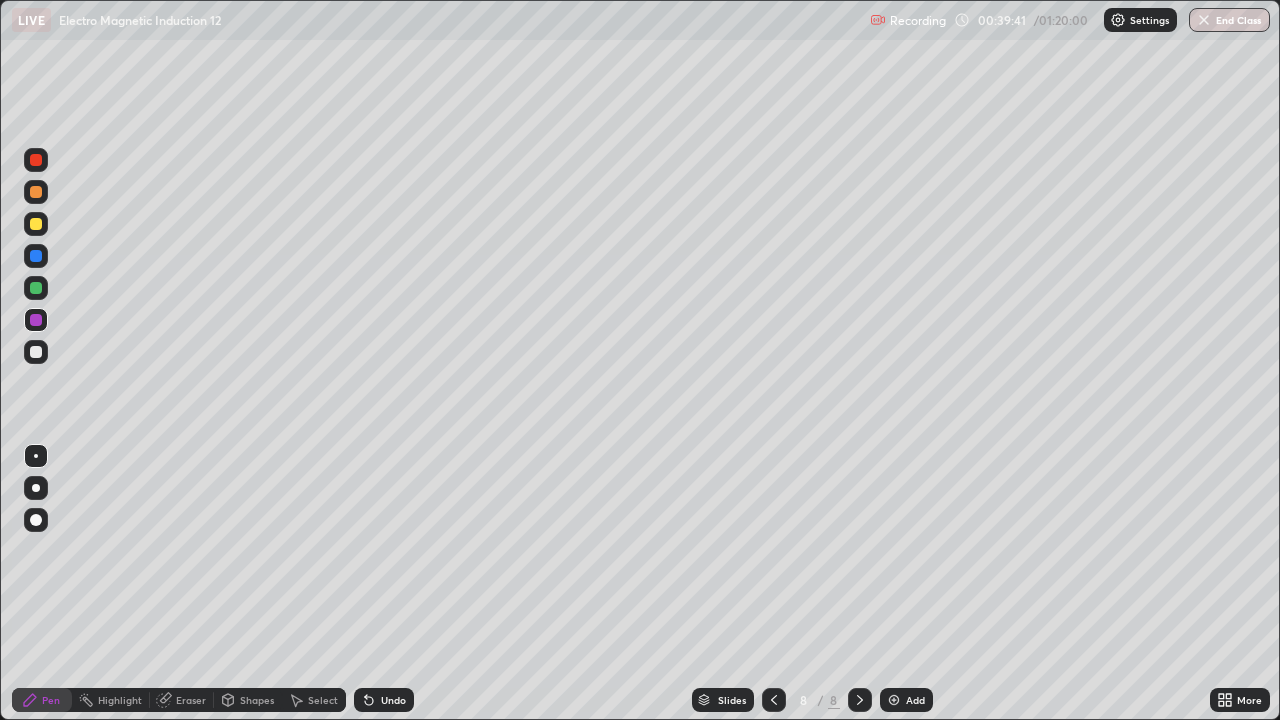 click on "Eraser" at bounding box center [191, 700] 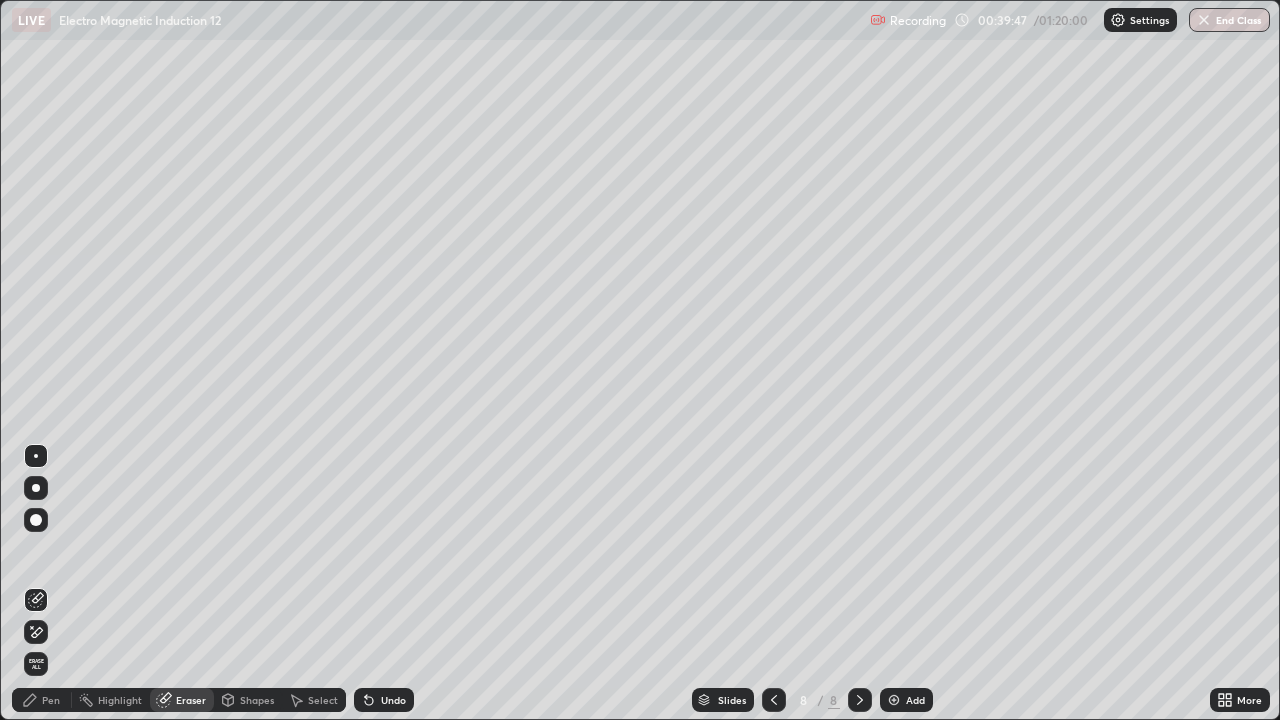 click on "Pen" at bounding box center (51, 700) 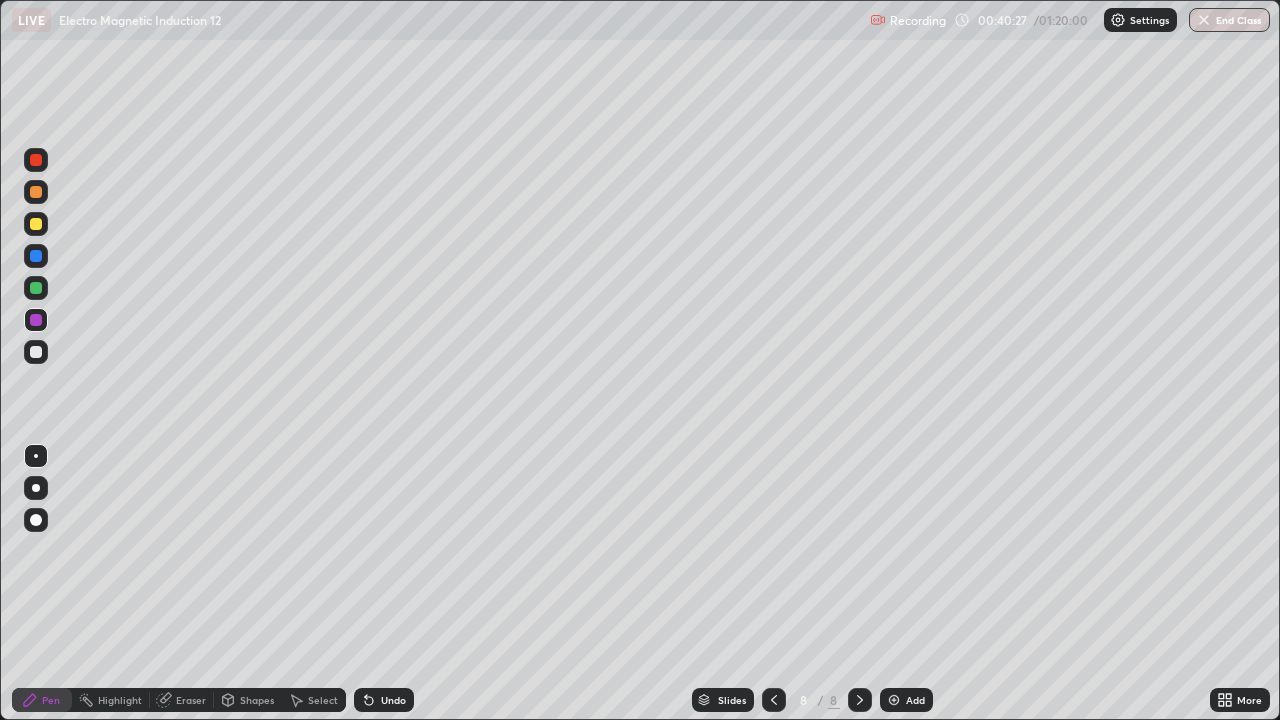 click 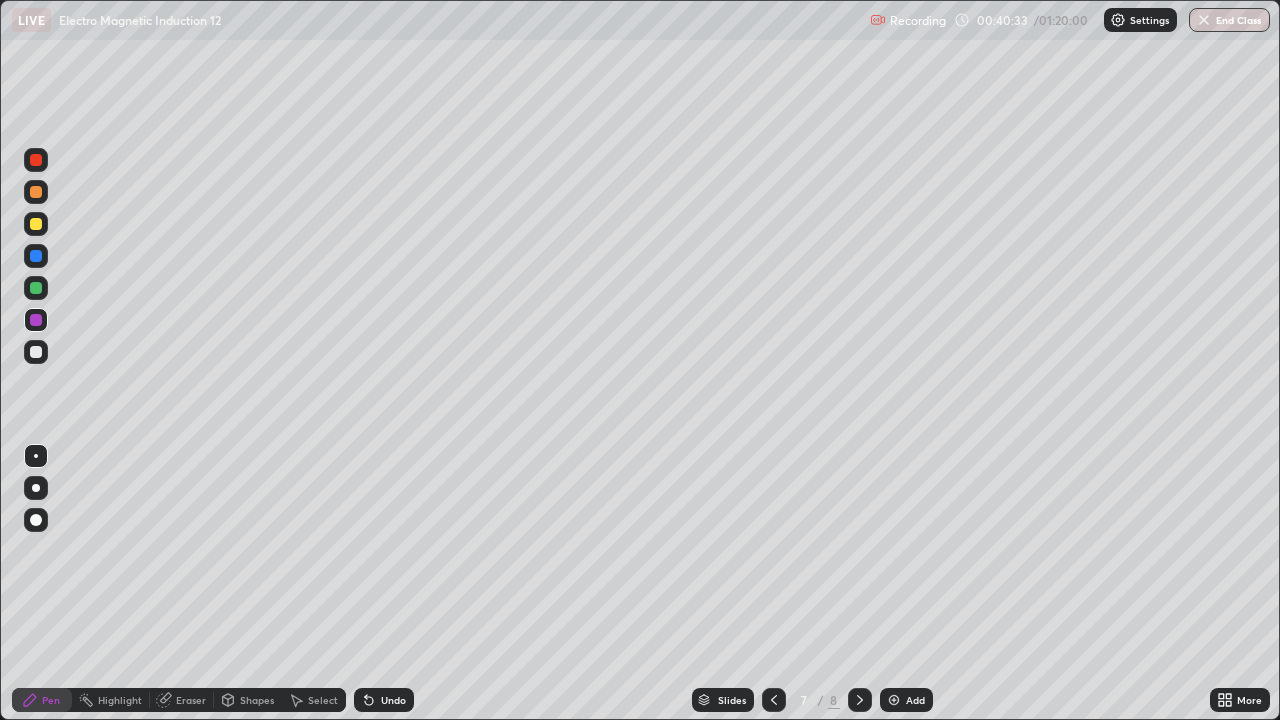 click 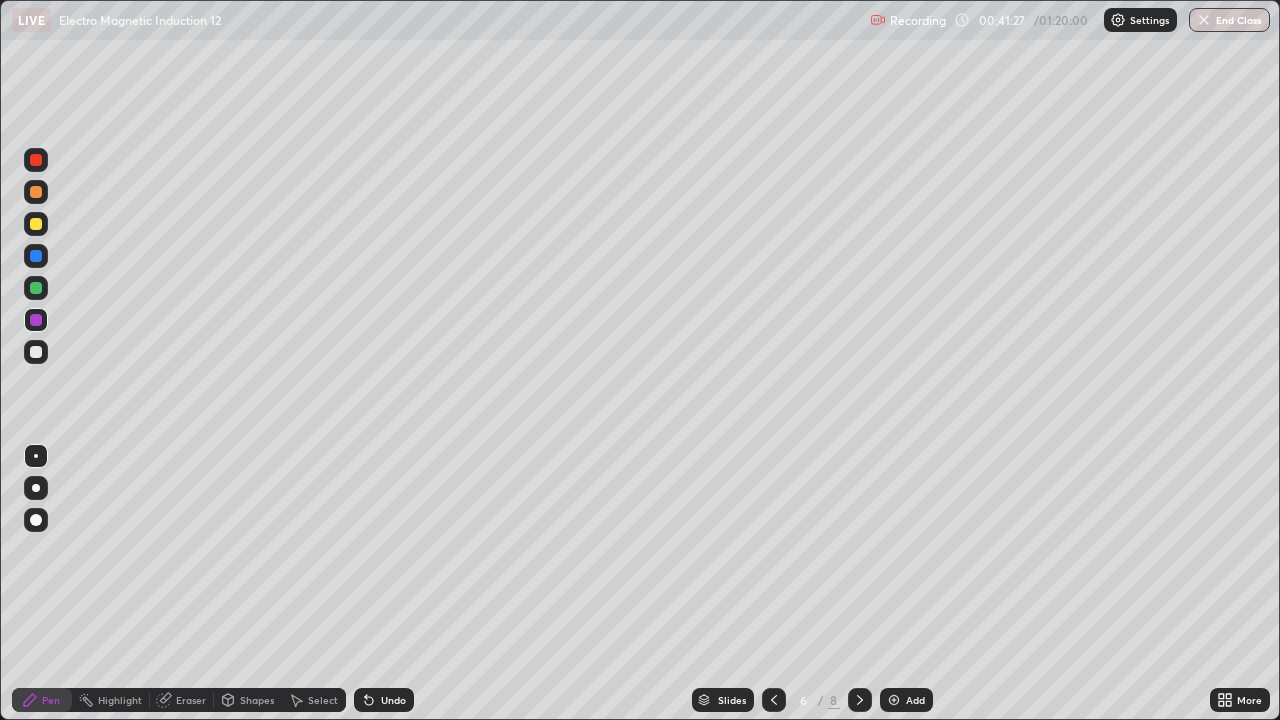 click 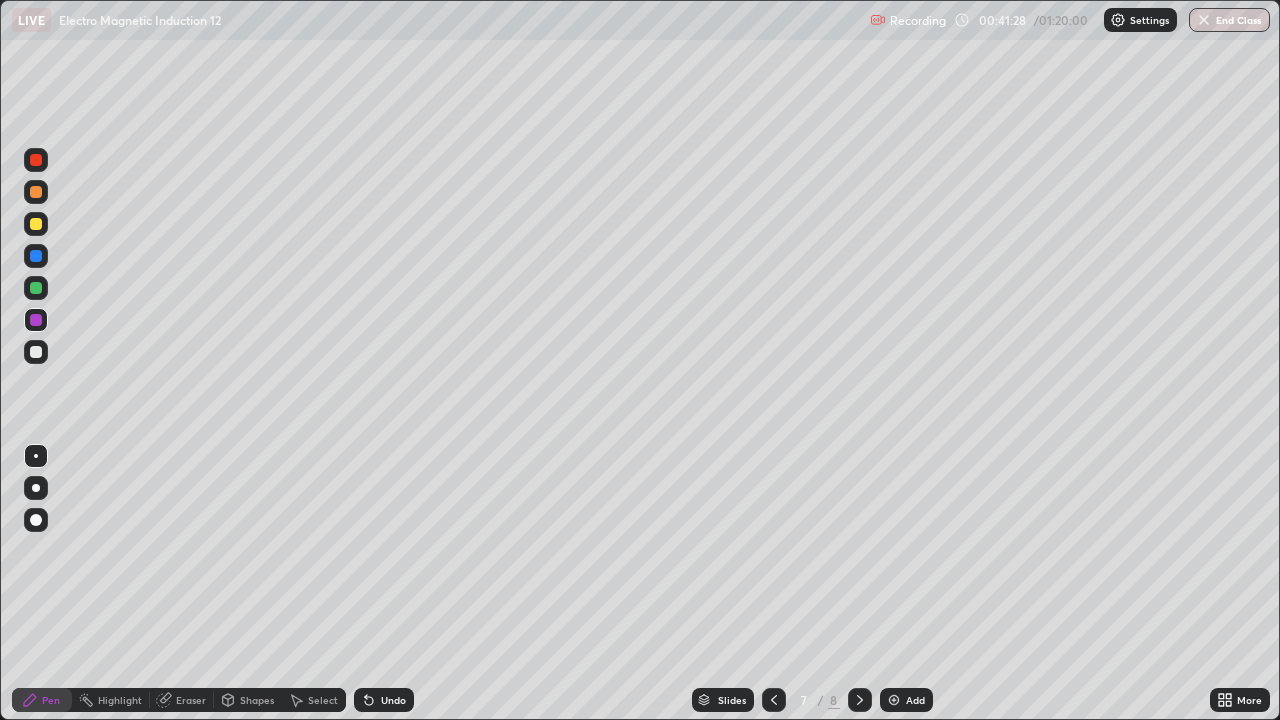 click 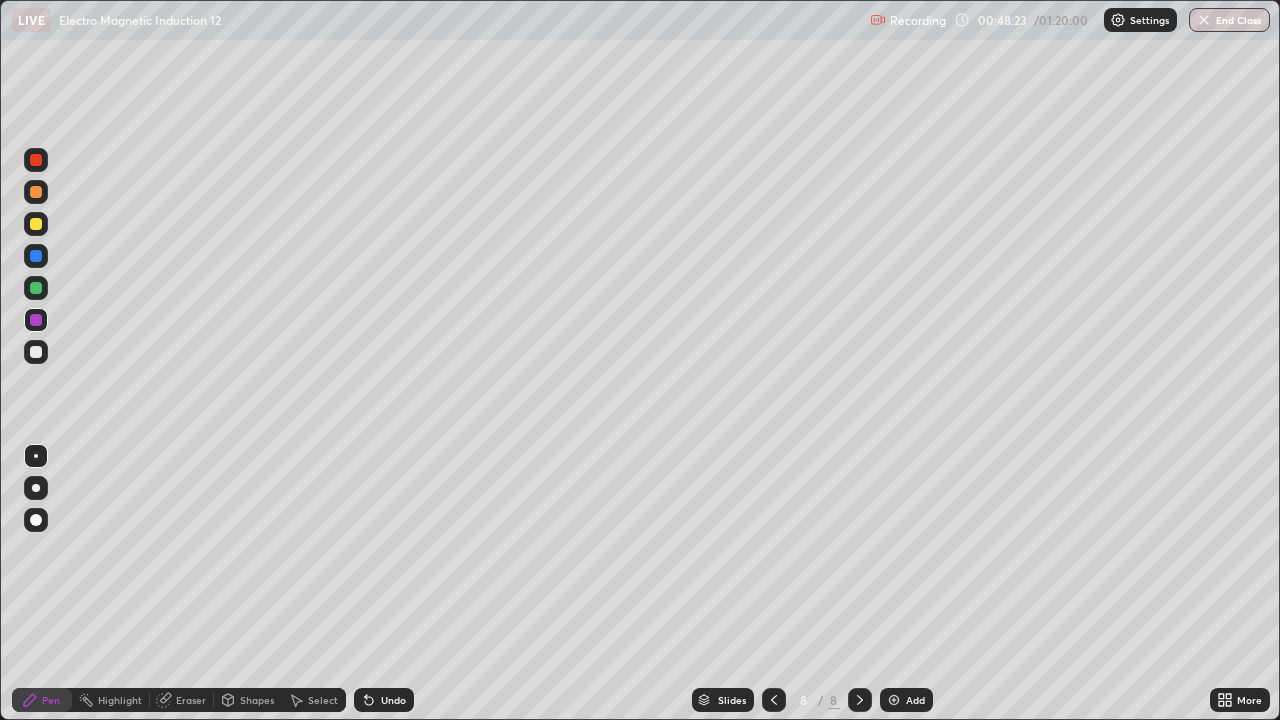 click on "Add" at bounding box center (906, 700) 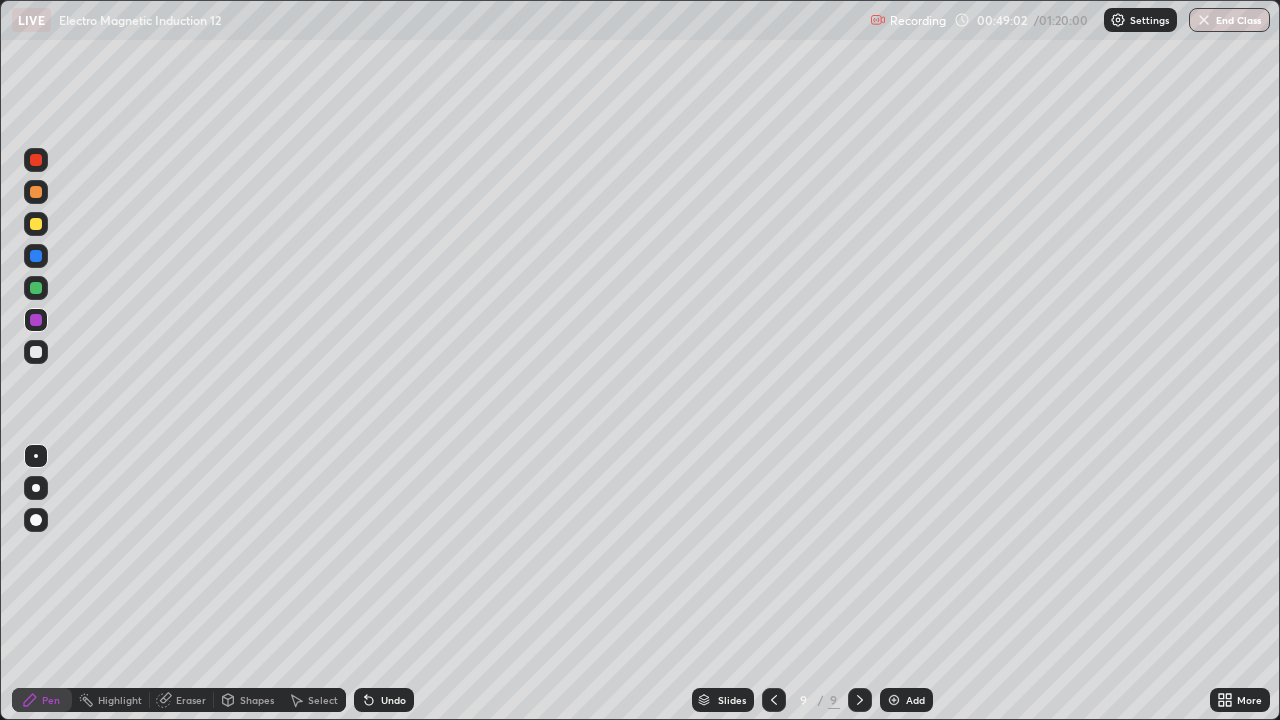 click 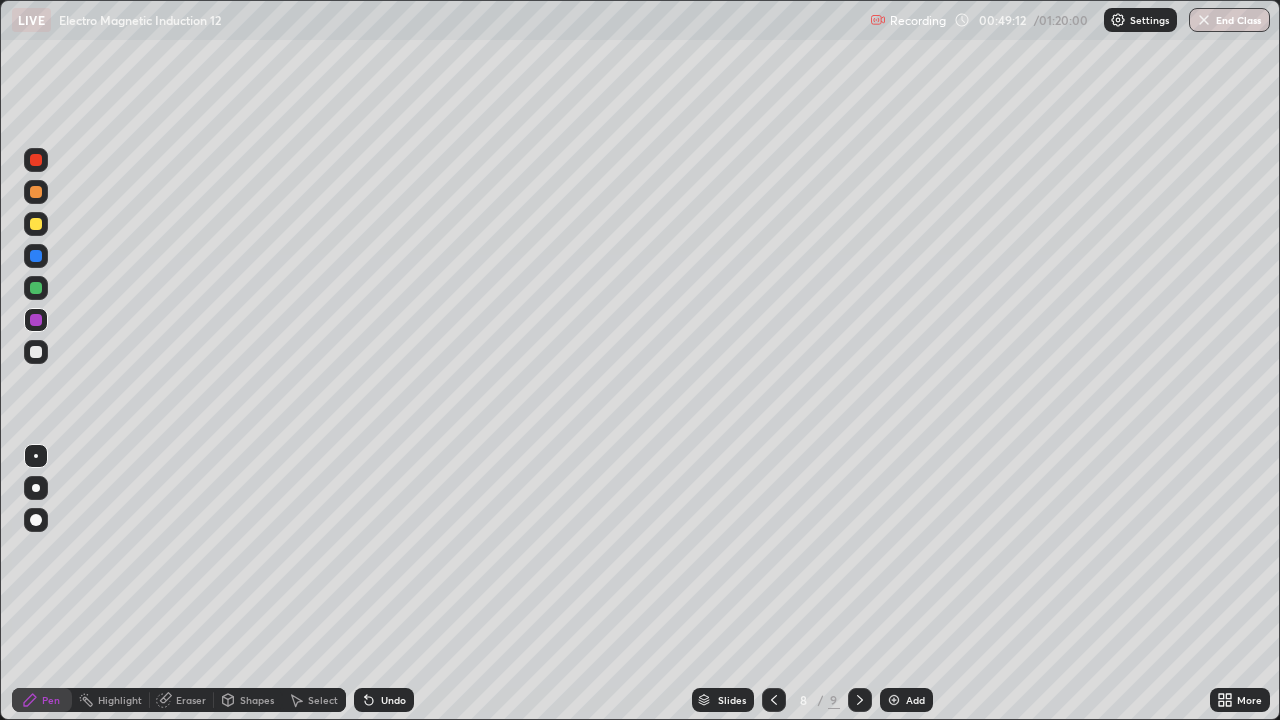 click 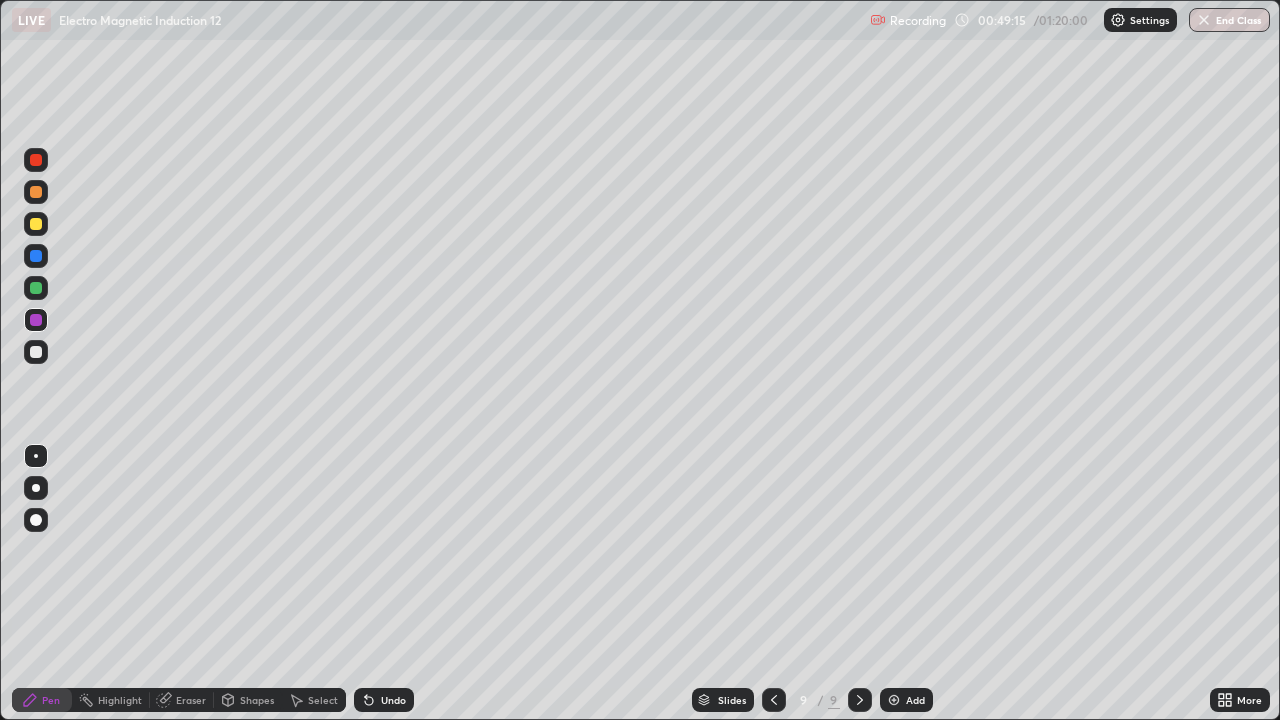 click at bounding box center (36, 192) 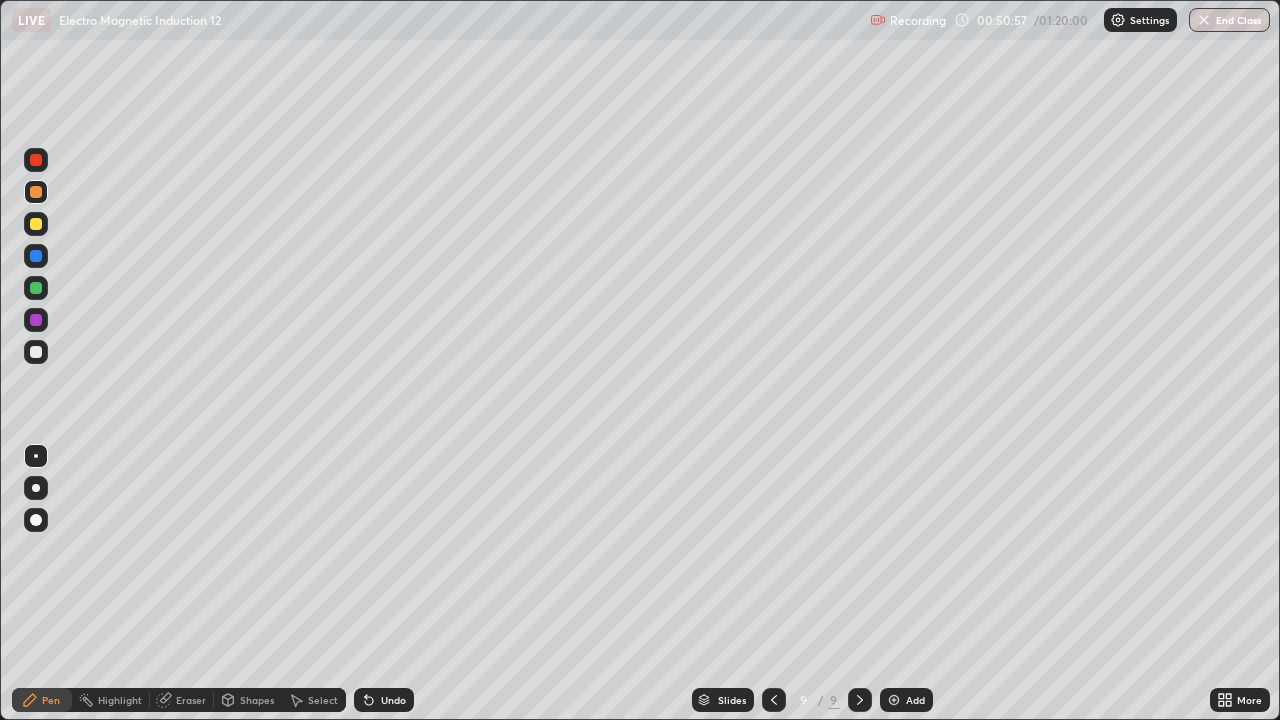click 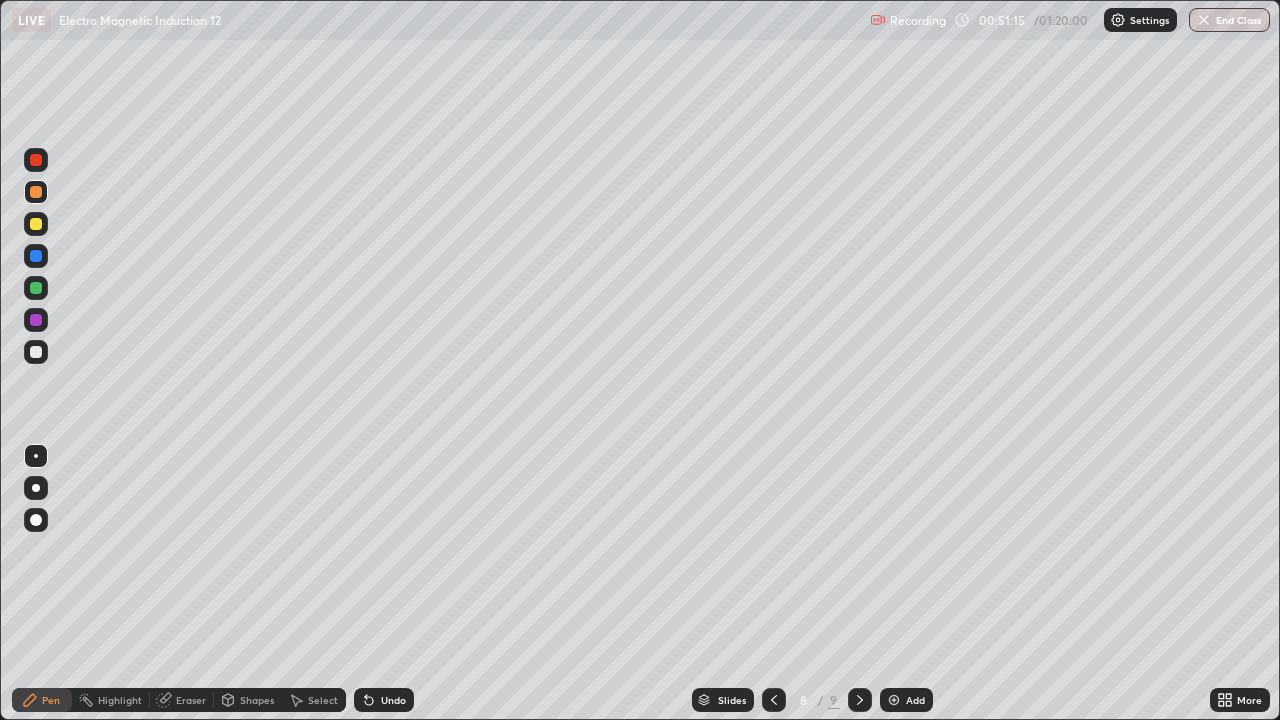 click 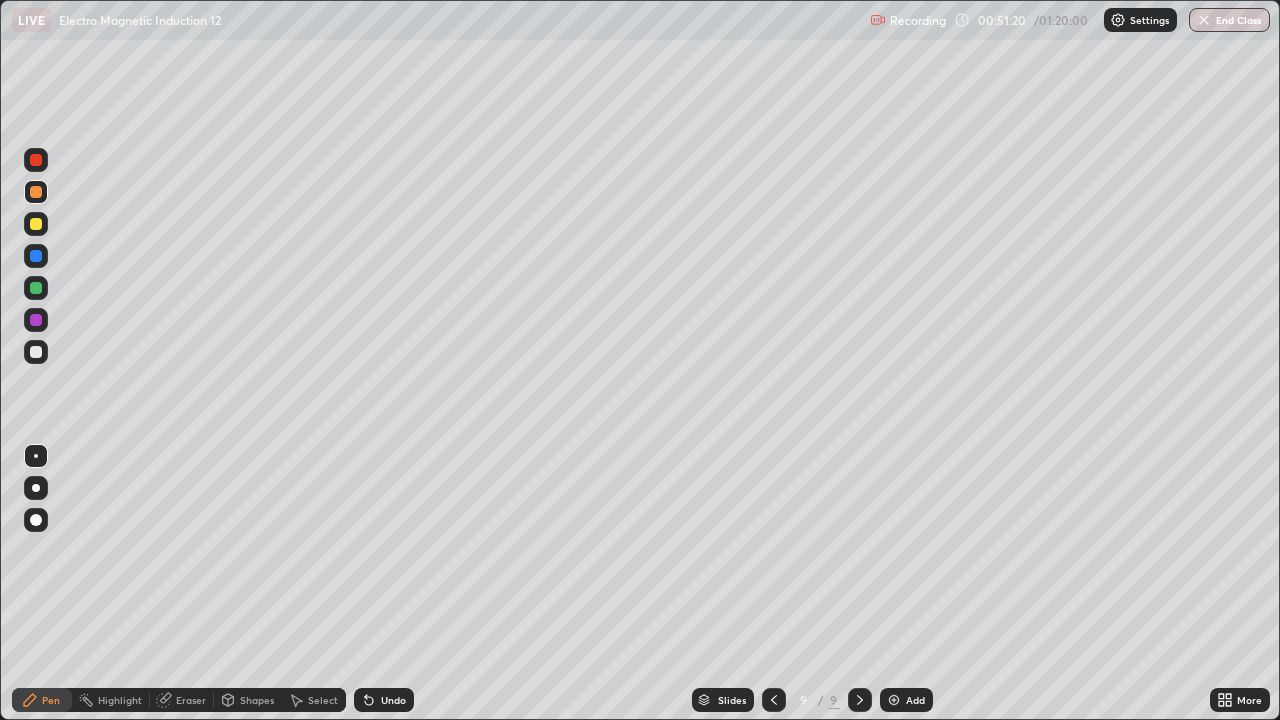 click at bounding box center (894, 700) 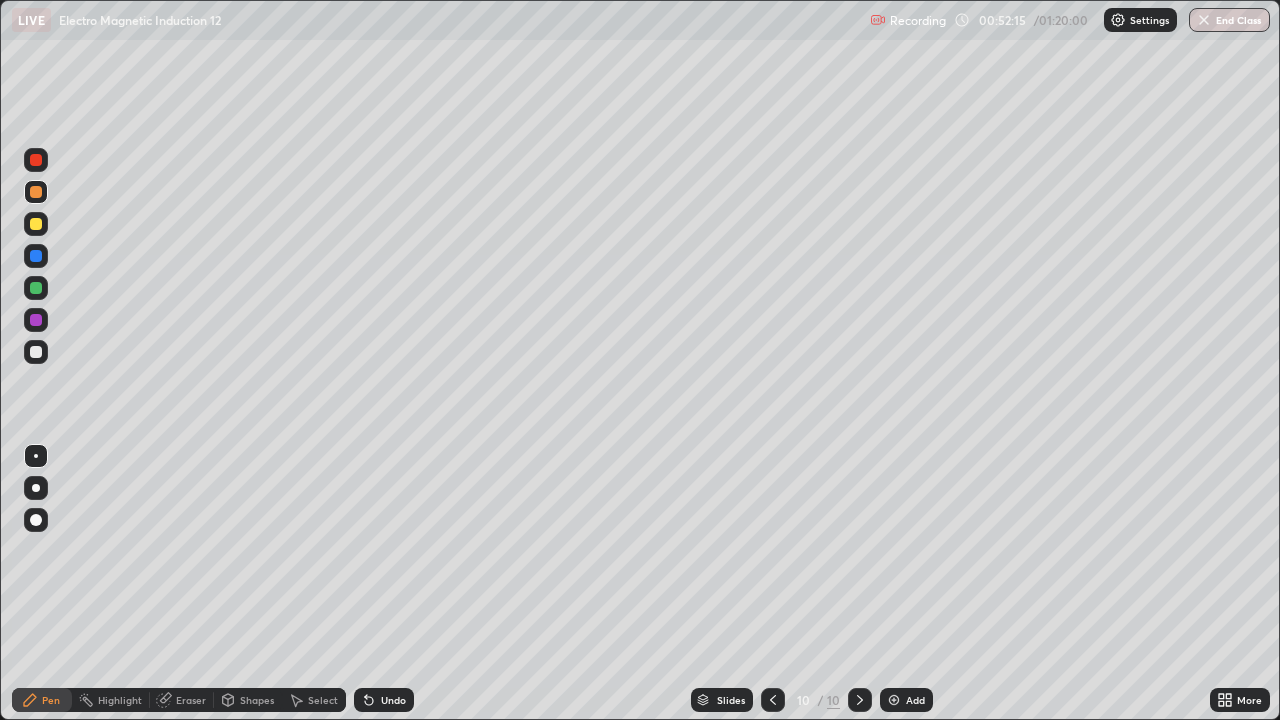 click at bounding box center [773, 700] 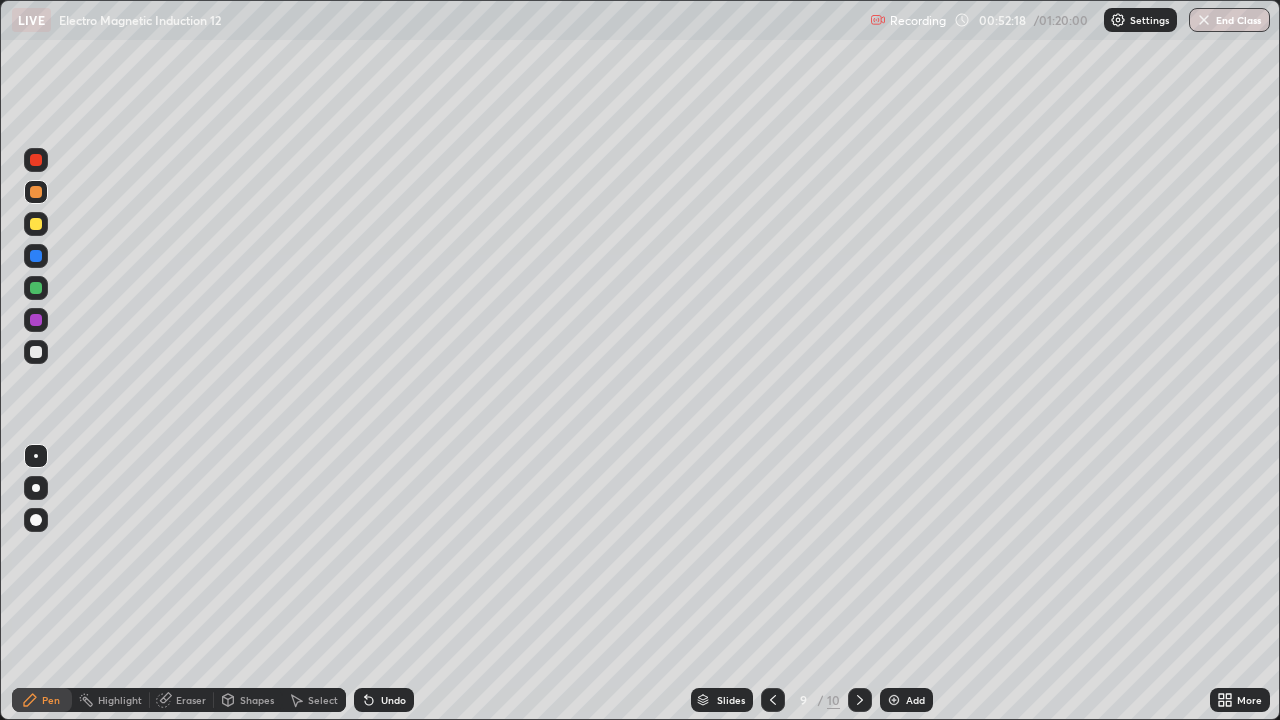click at bounding box center [860, 700] 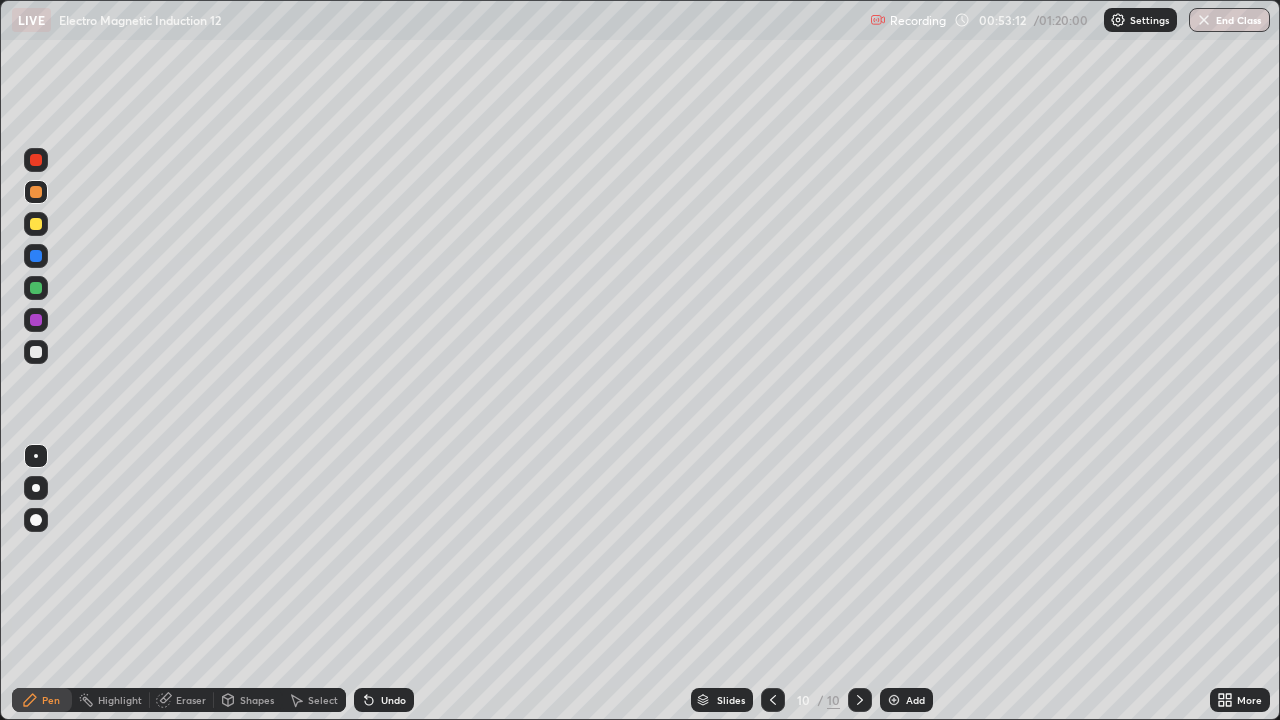 click at bounding box center (894, 700) 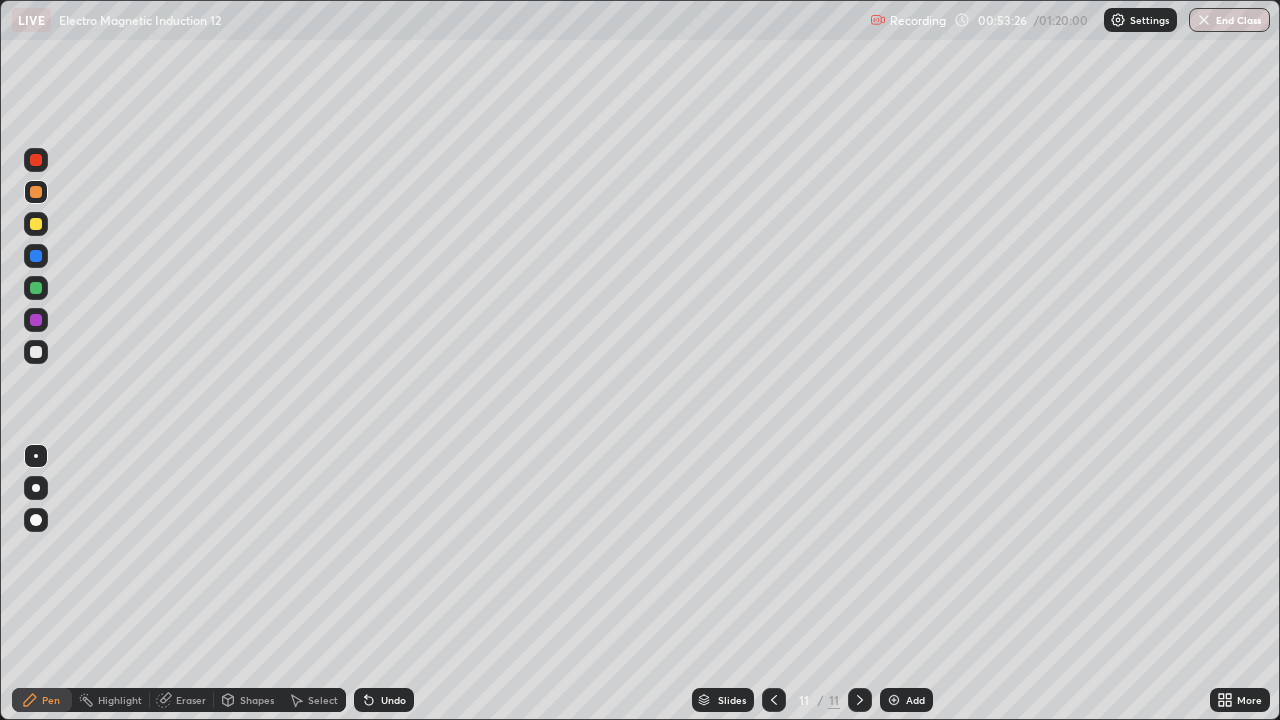 click 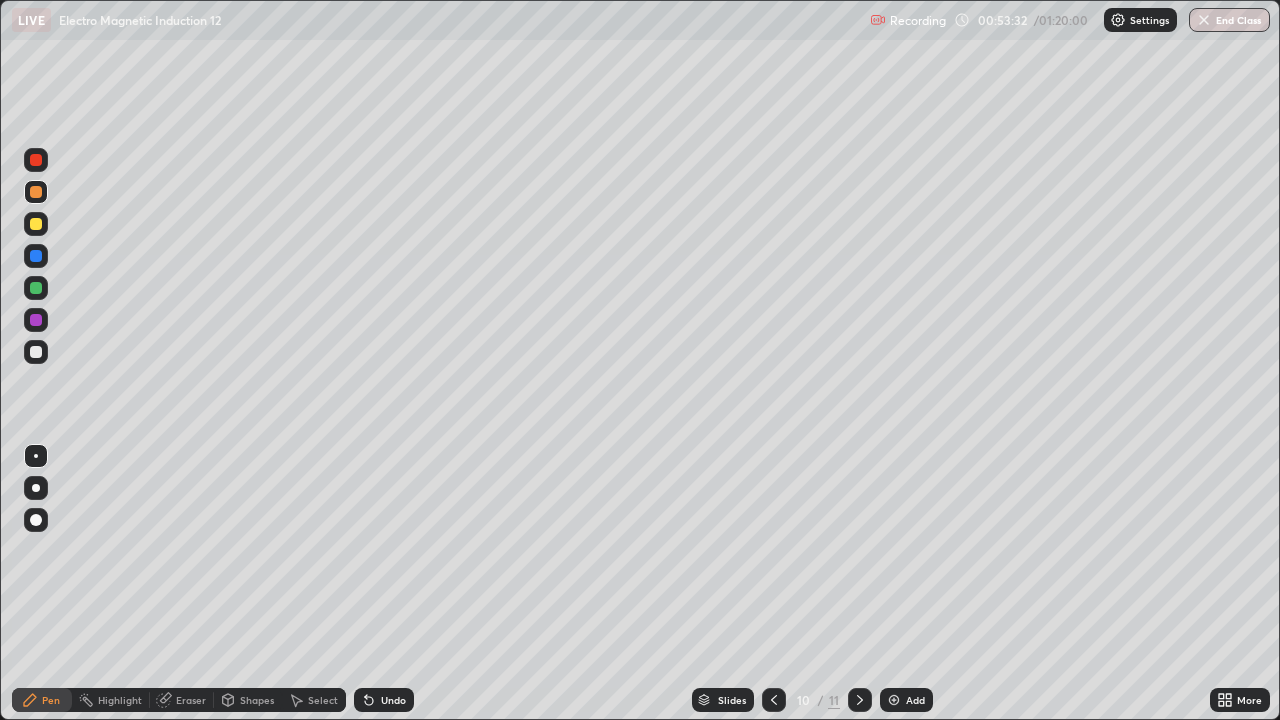 click 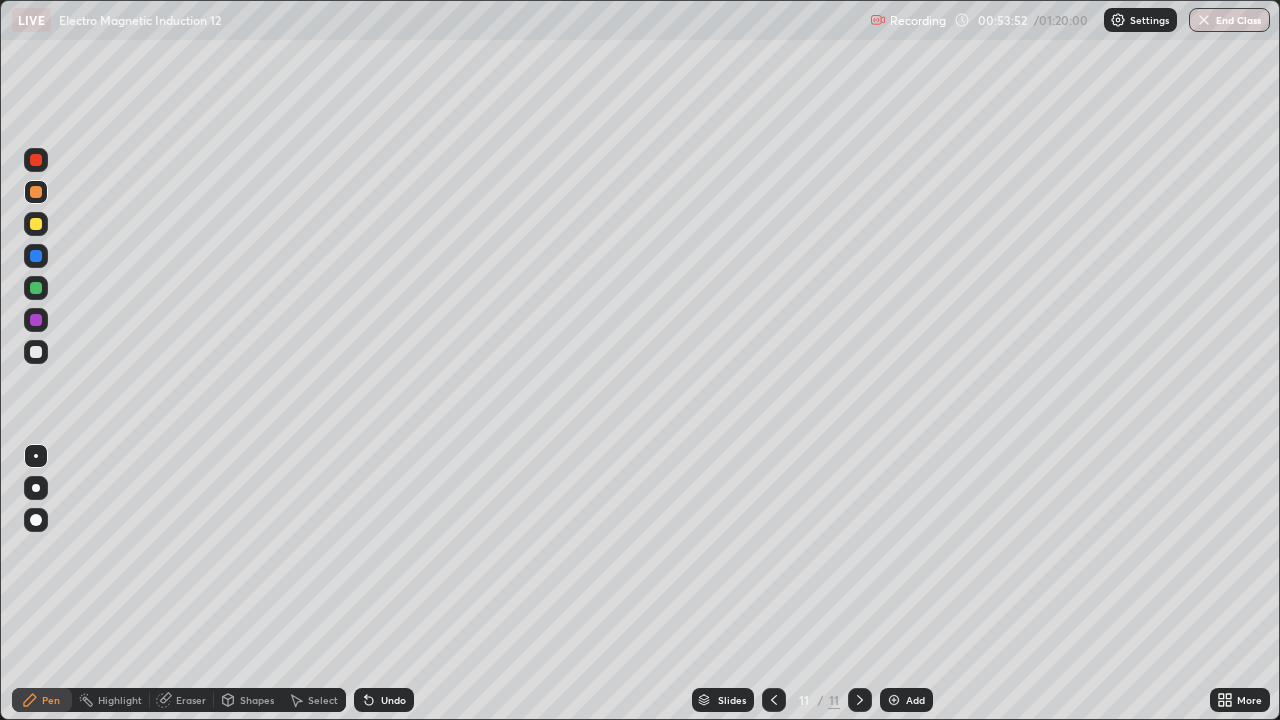click 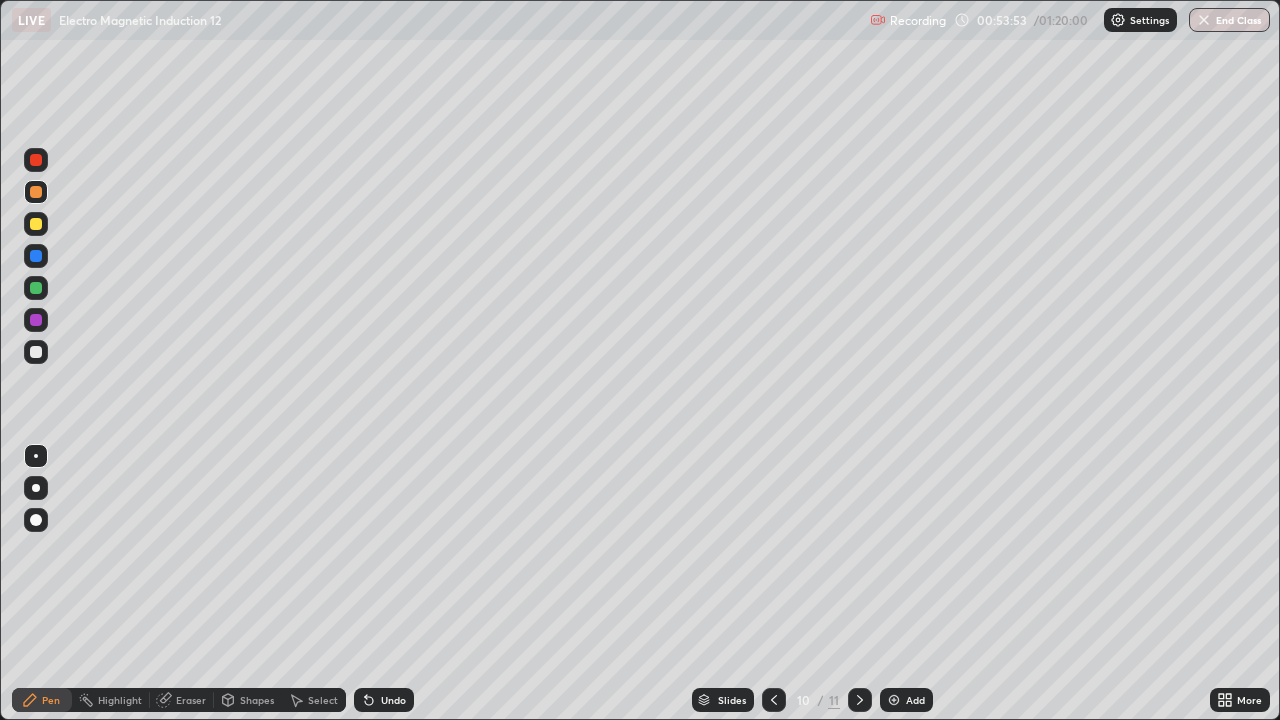 click 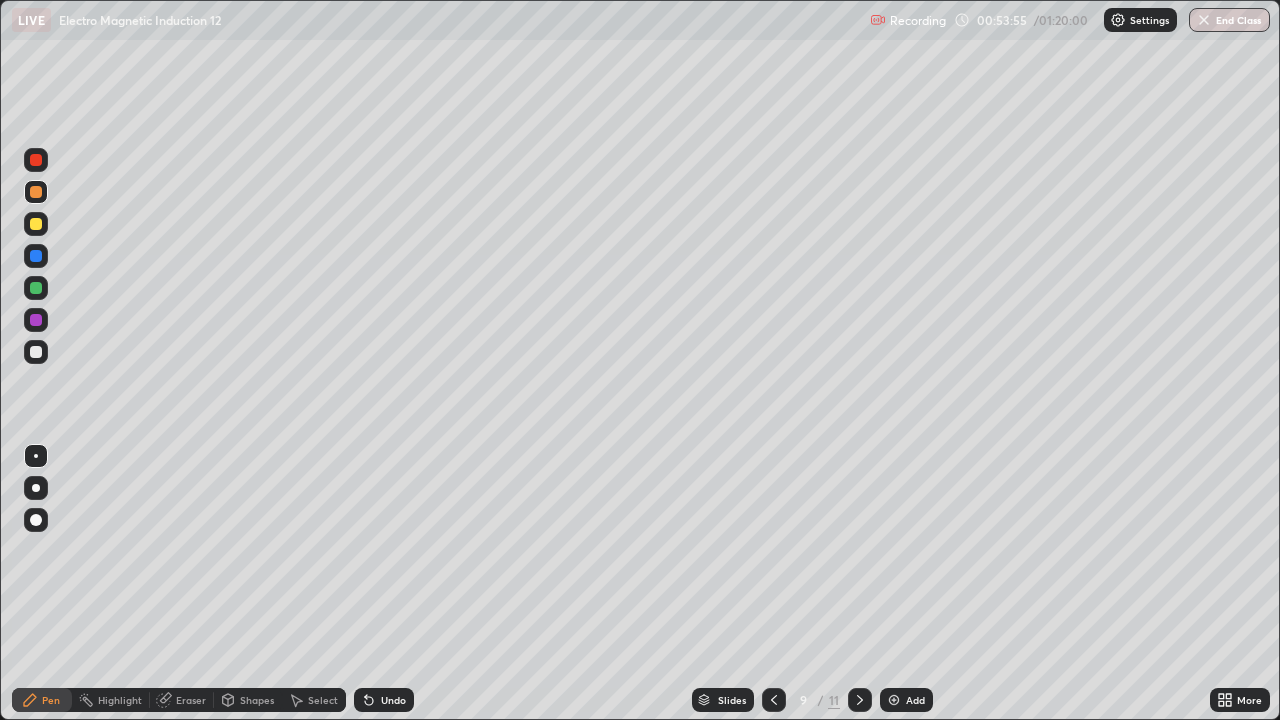 click 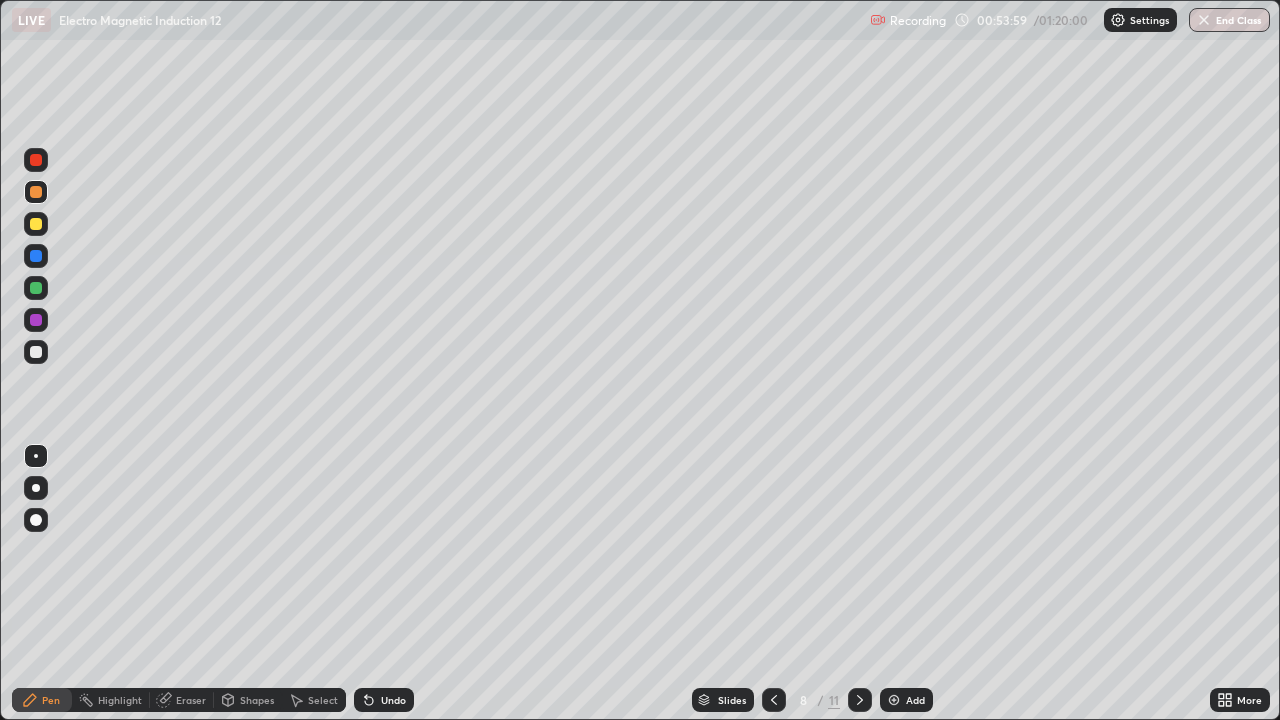 click 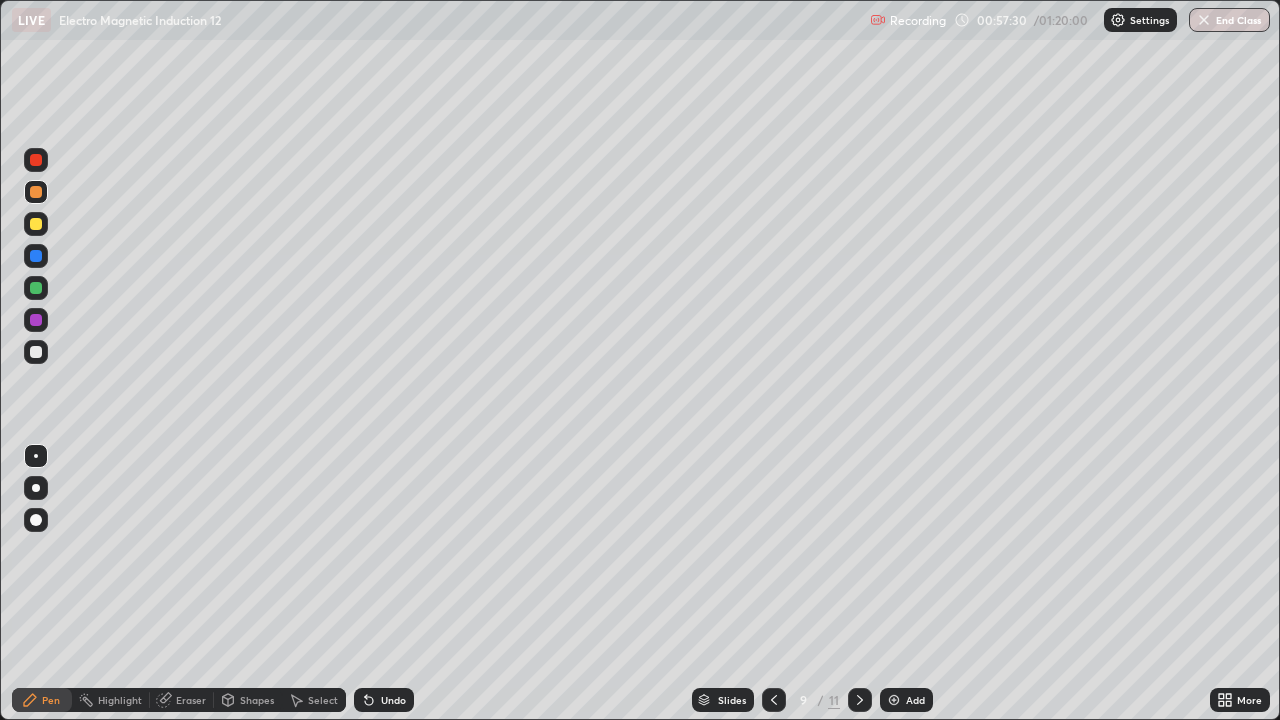 click 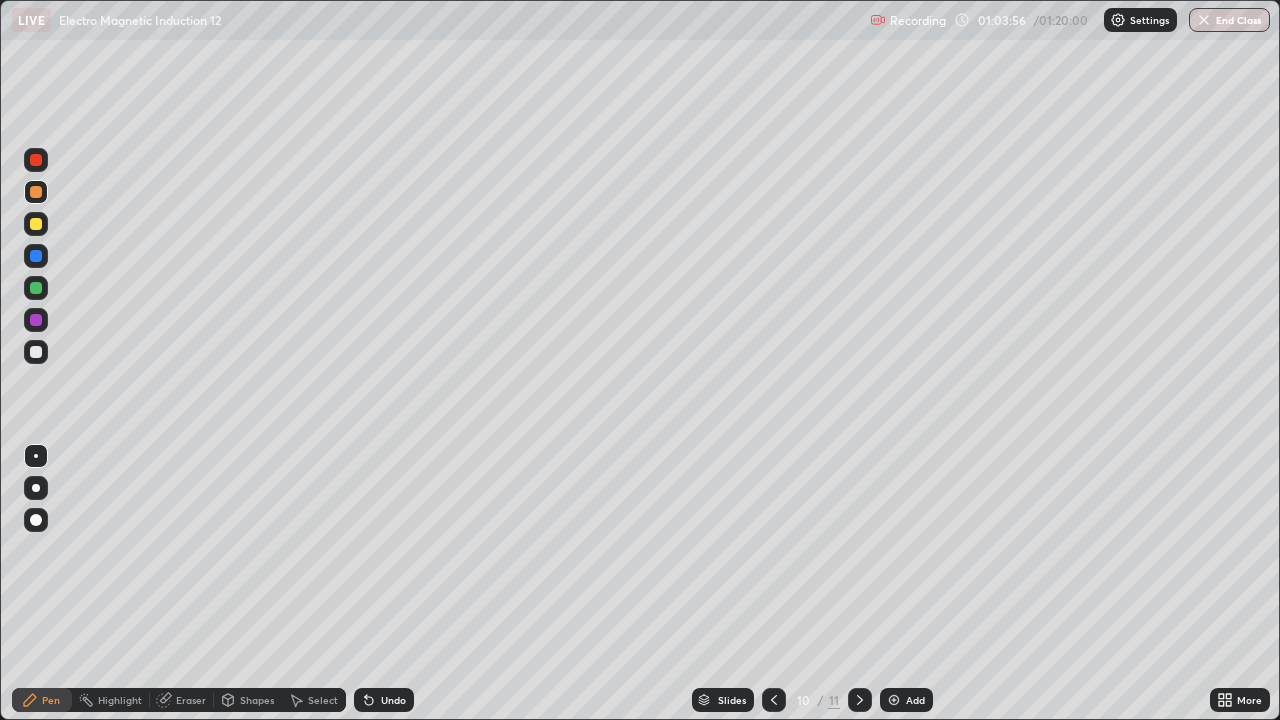 click at bounding box center (894, 700) 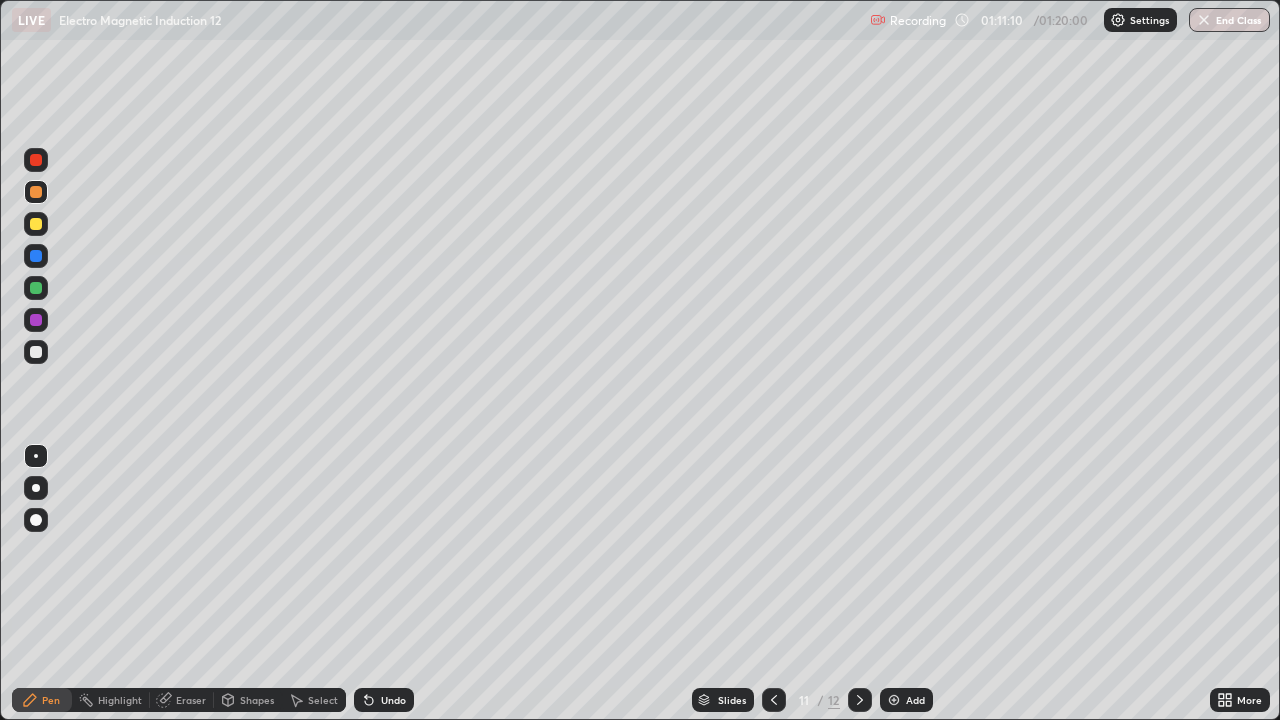click on "End Class" at bounding box center [1229, 20] 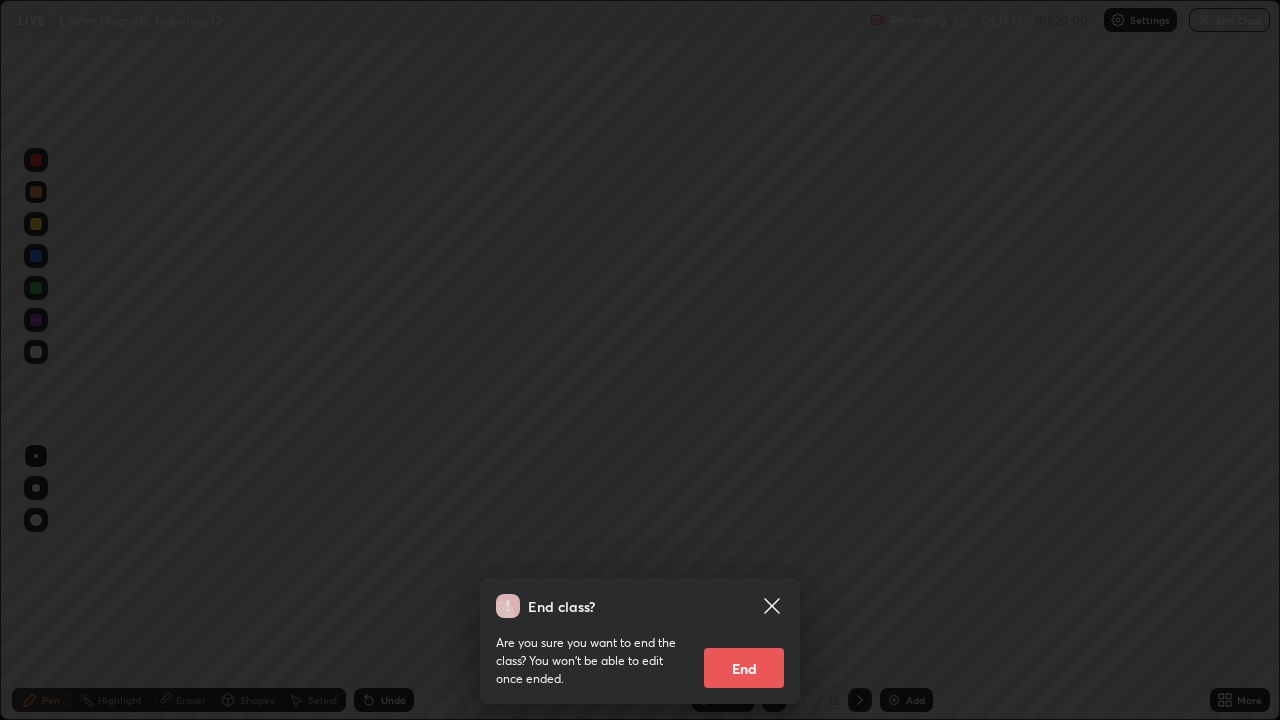 click on "End" at bounding box center [744, 668] 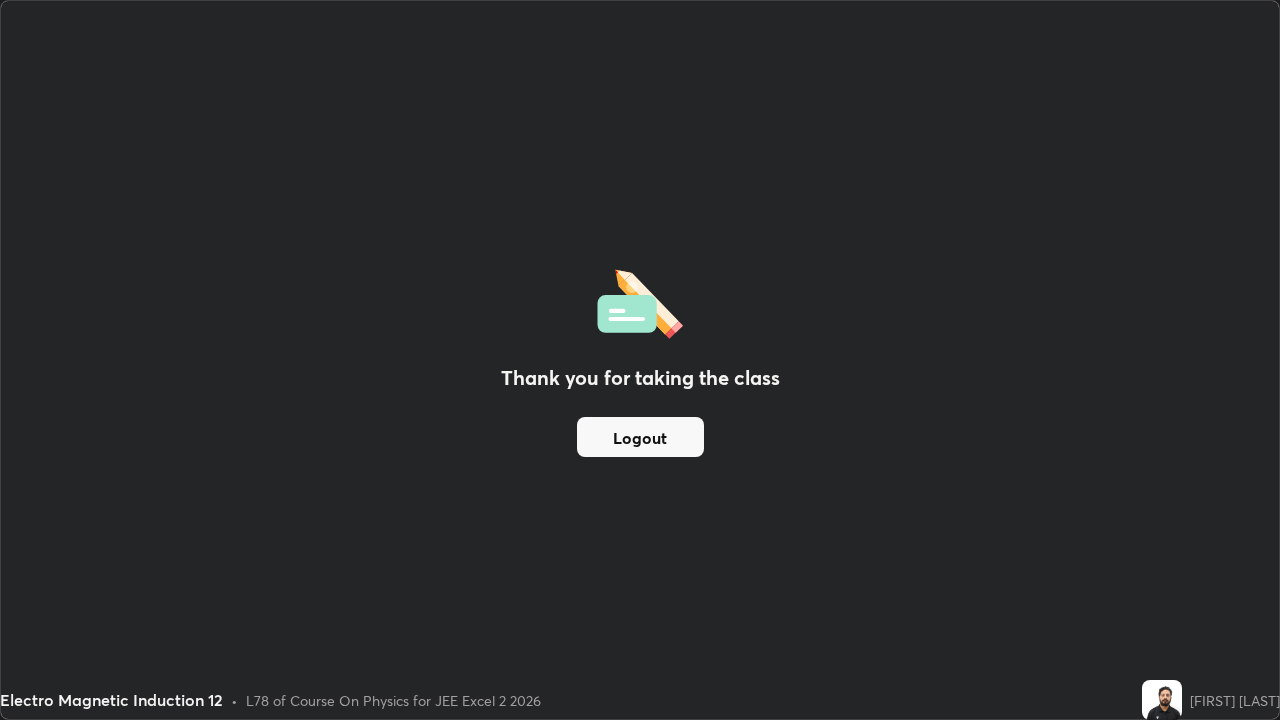 click on "Logout" at bounding box center [640, 437] 